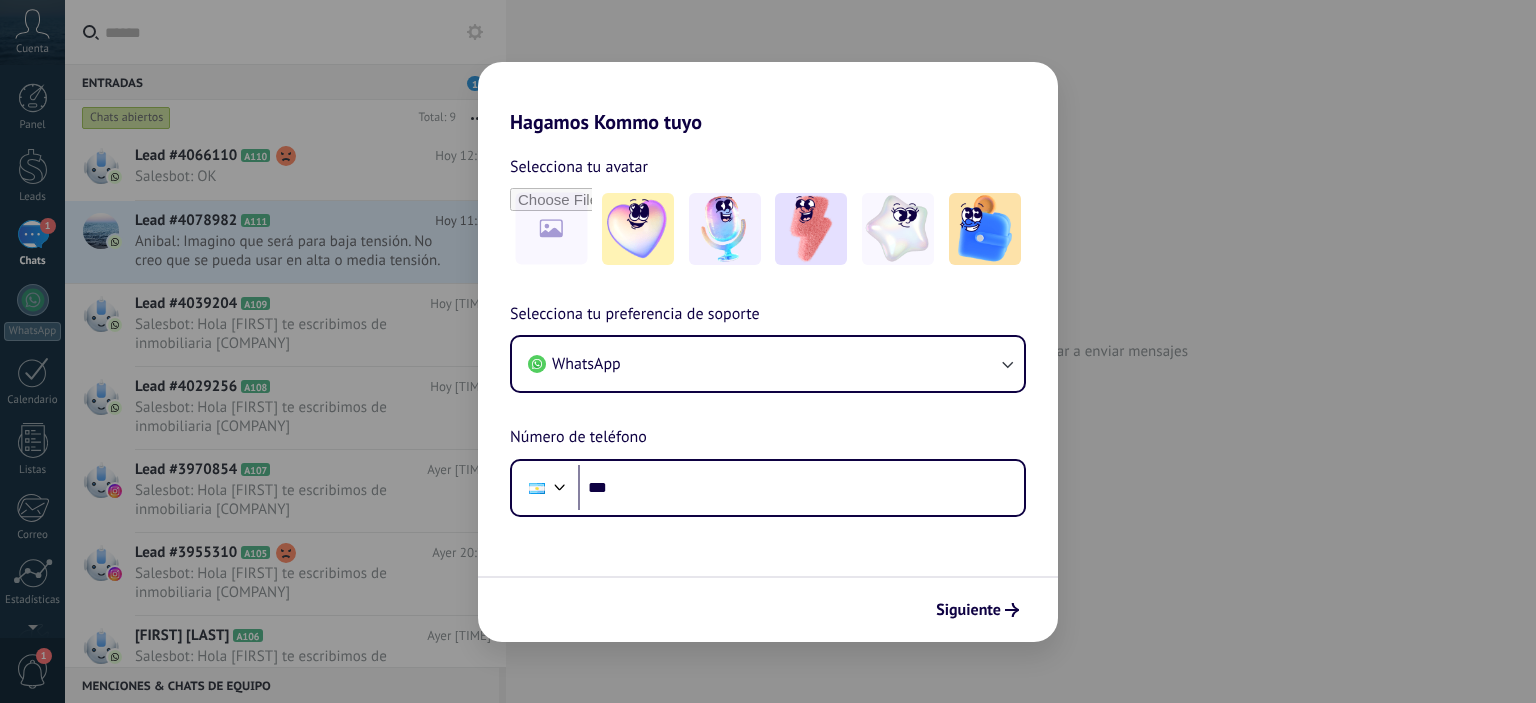 scroll, scrollTop: 0, scrollLeft: 0, axis: both 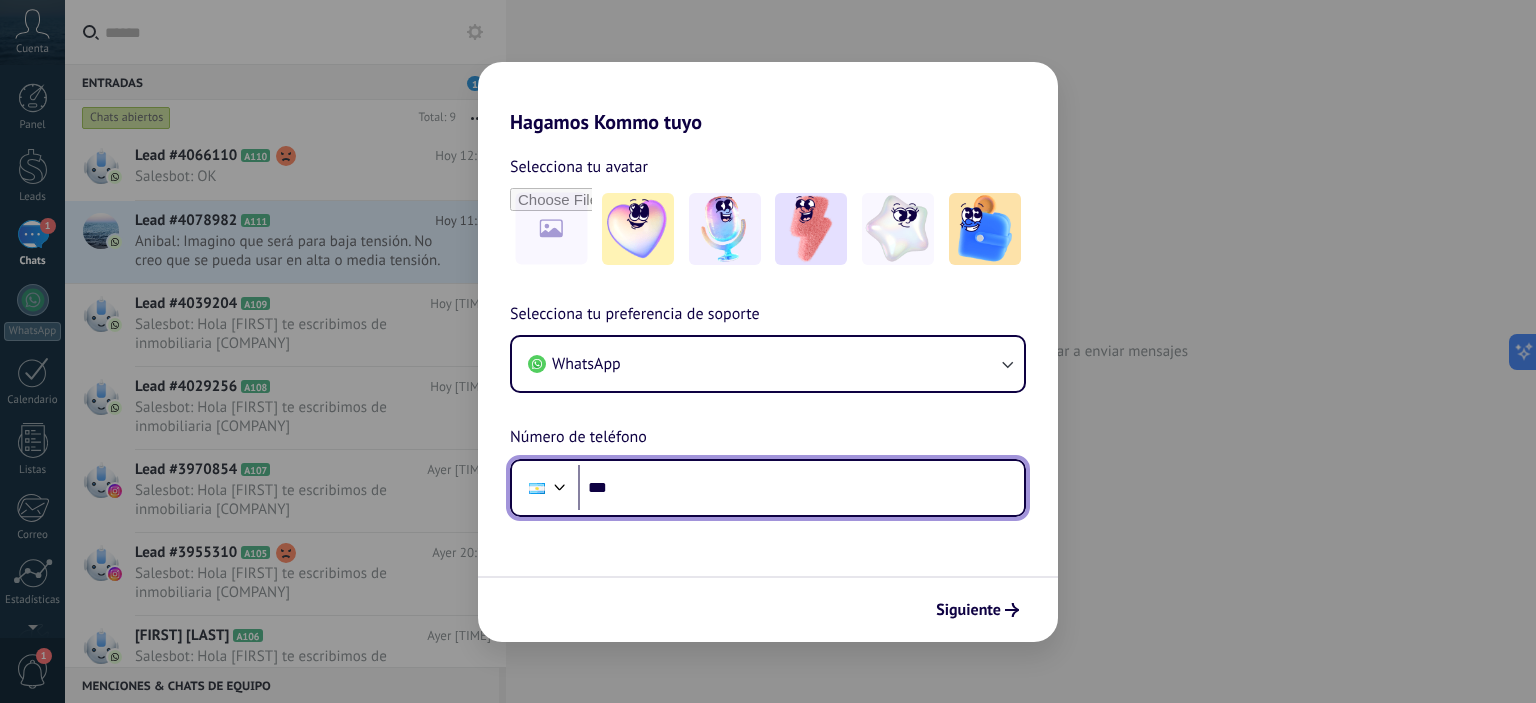 click on "***" at bounding box center [801, 488] 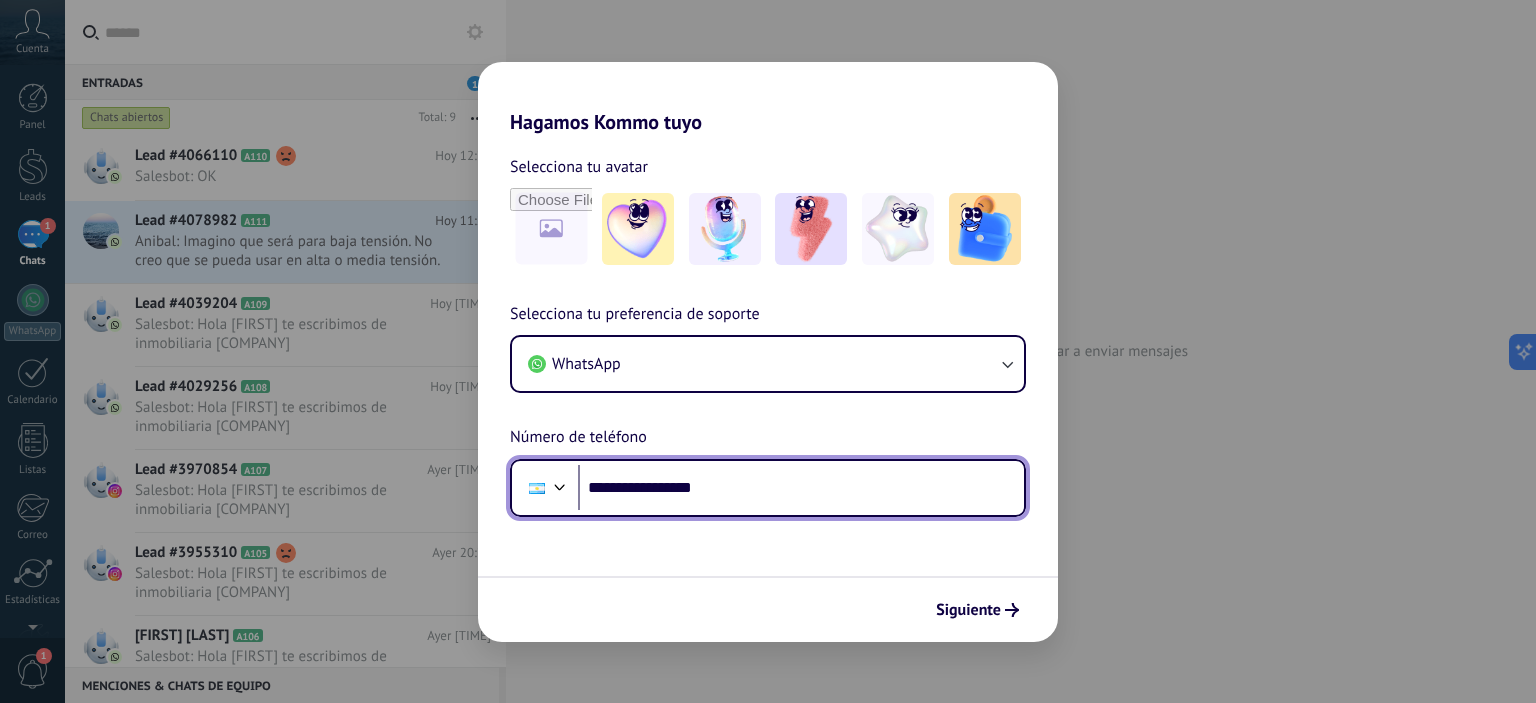 click on "**********" at bounding box center (801, 488) 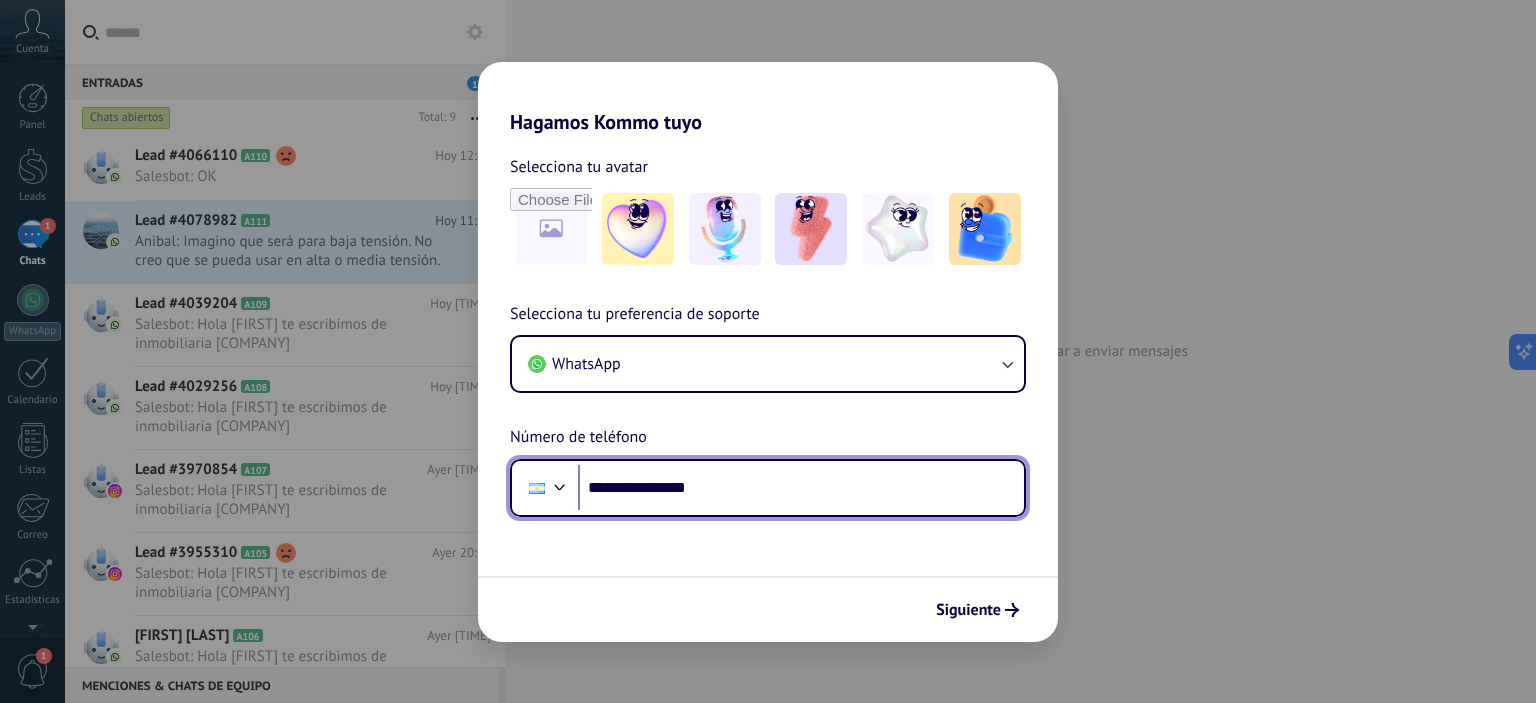 click on "**********" at bounding box center [801, 488] 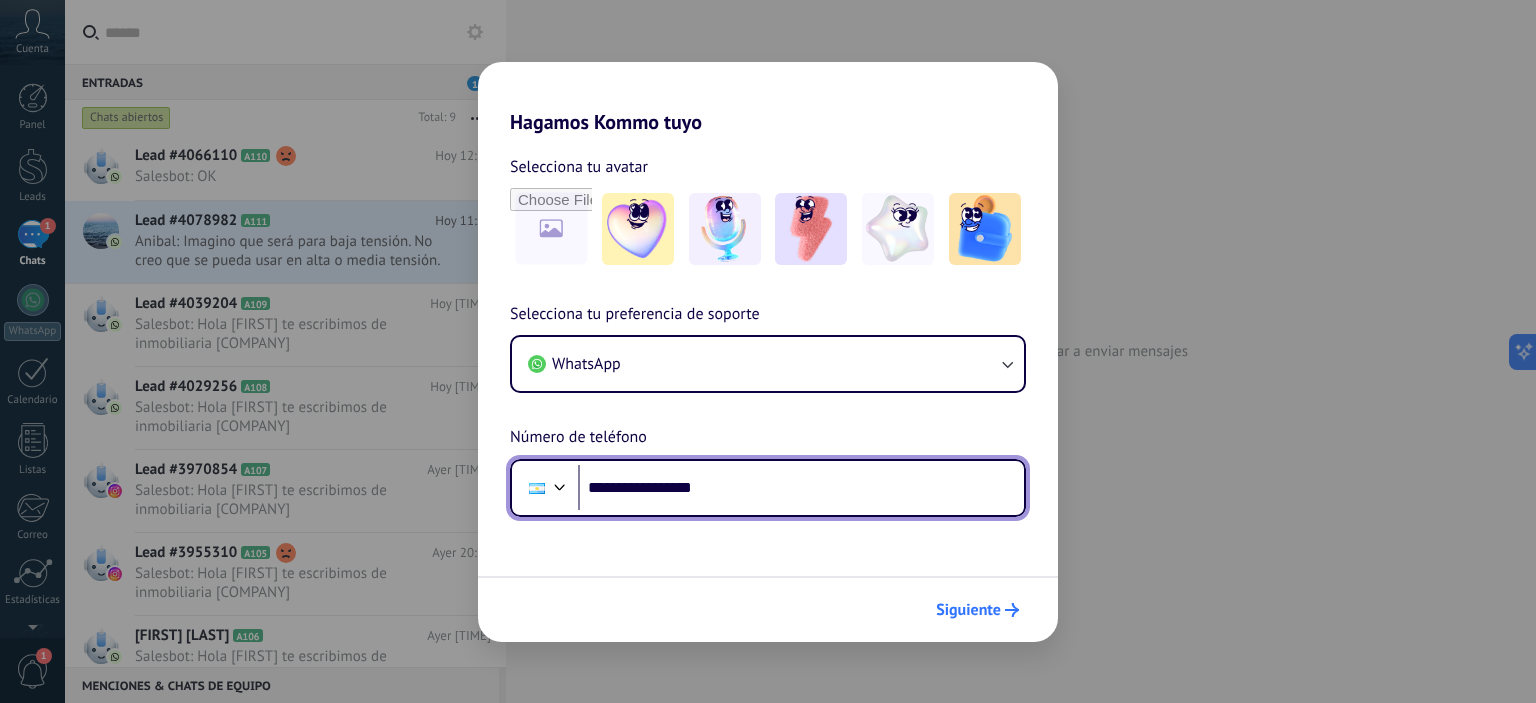 type on "**********" 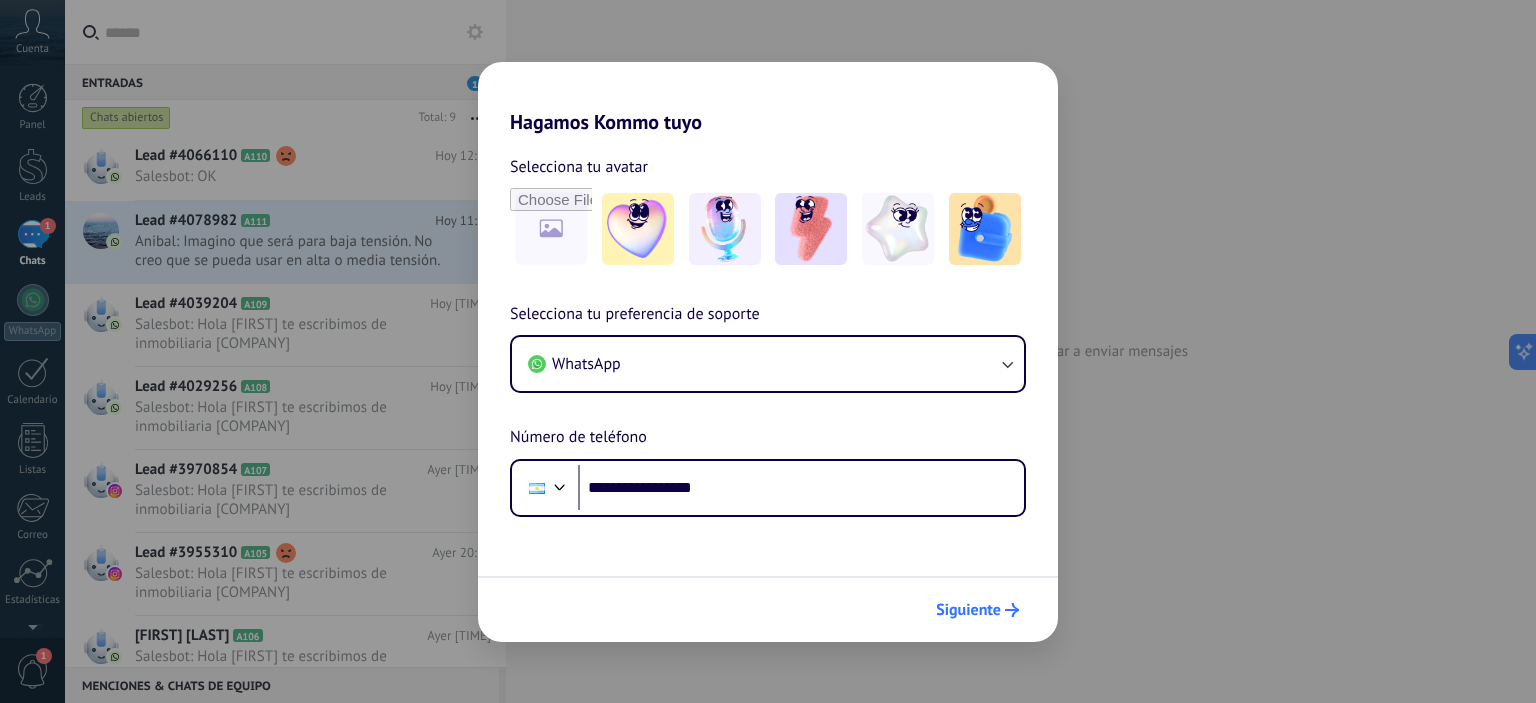 click on "Siguiente" at bounding box center [968, 610] 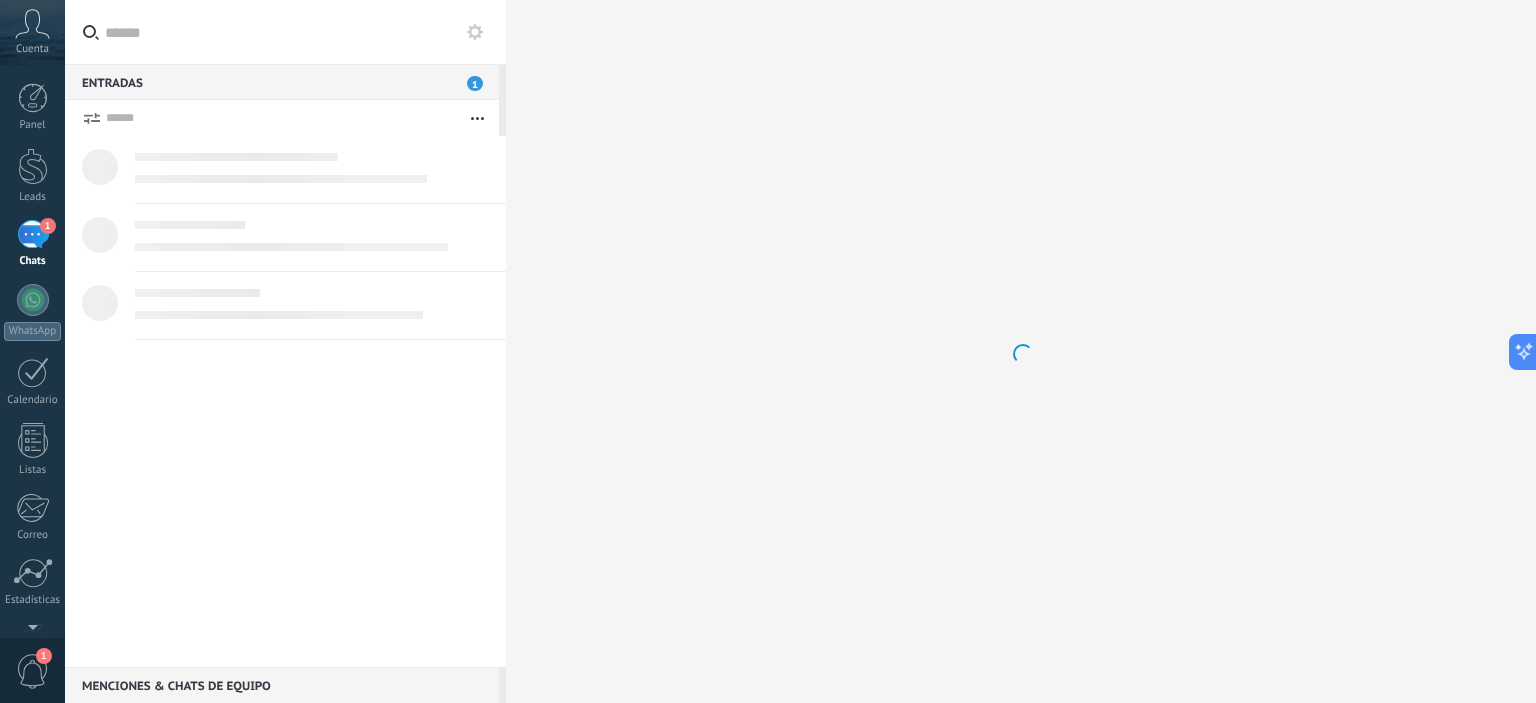 scroll, scrollTop: 0, scrollLeft: 0, axis: both 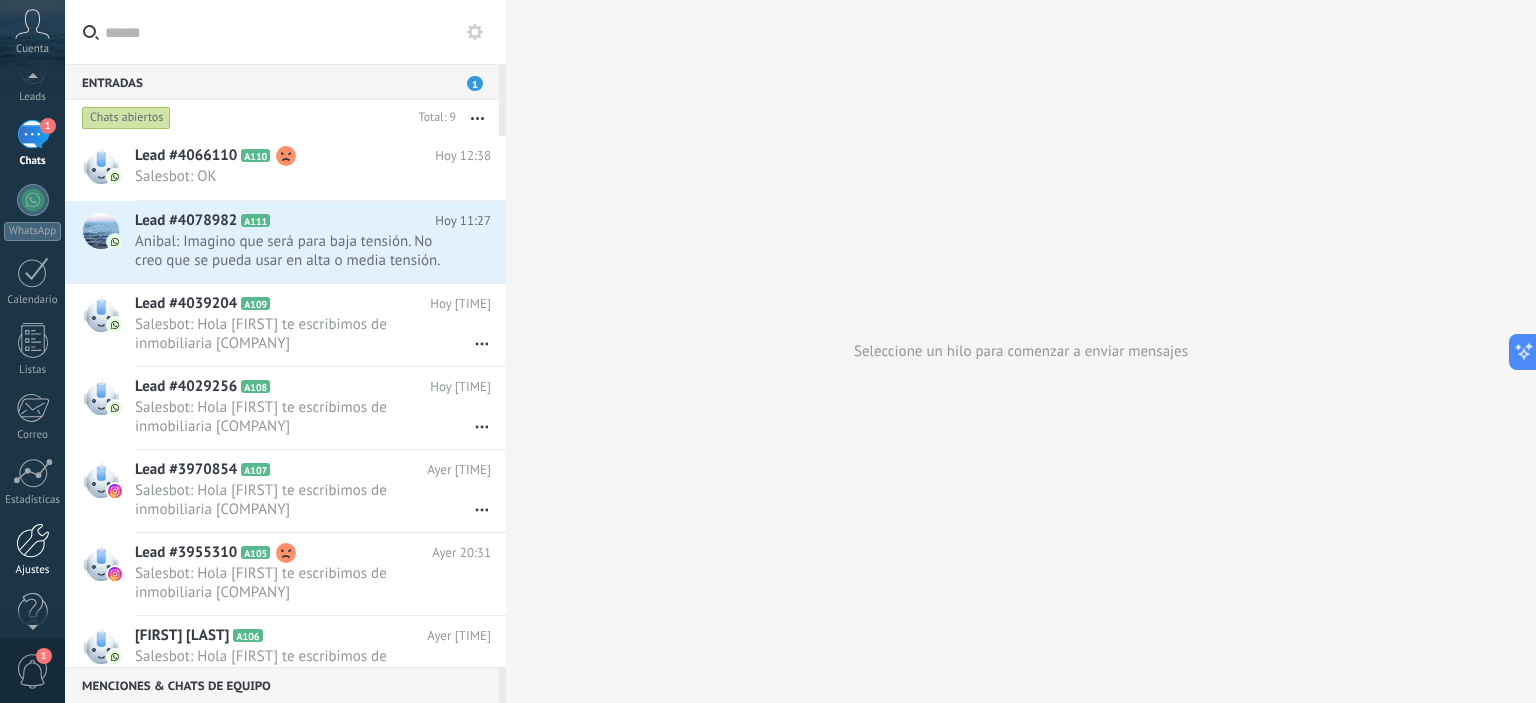 click at bounding box center [33, 540] 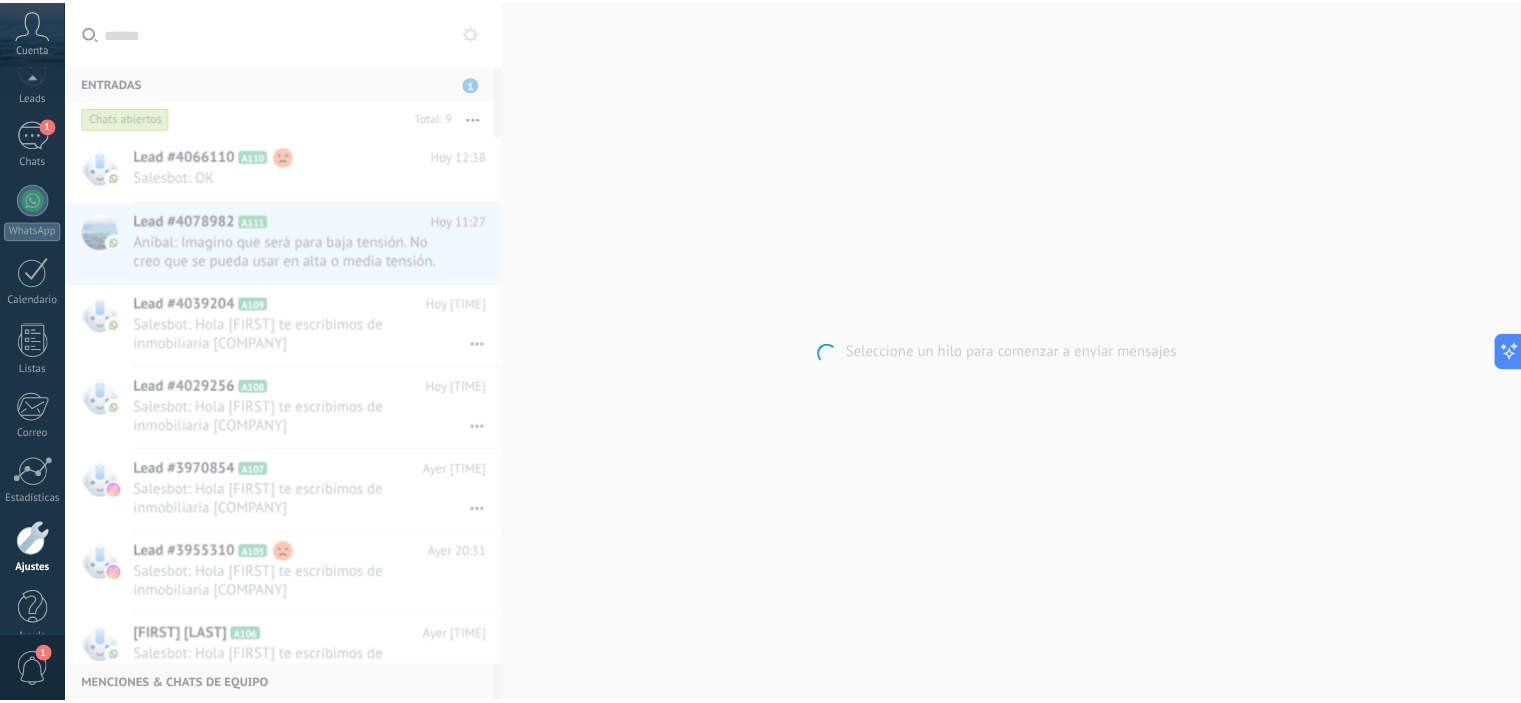 scroll, scrollTop: 128, scrollLeft: 0, axis: vertical 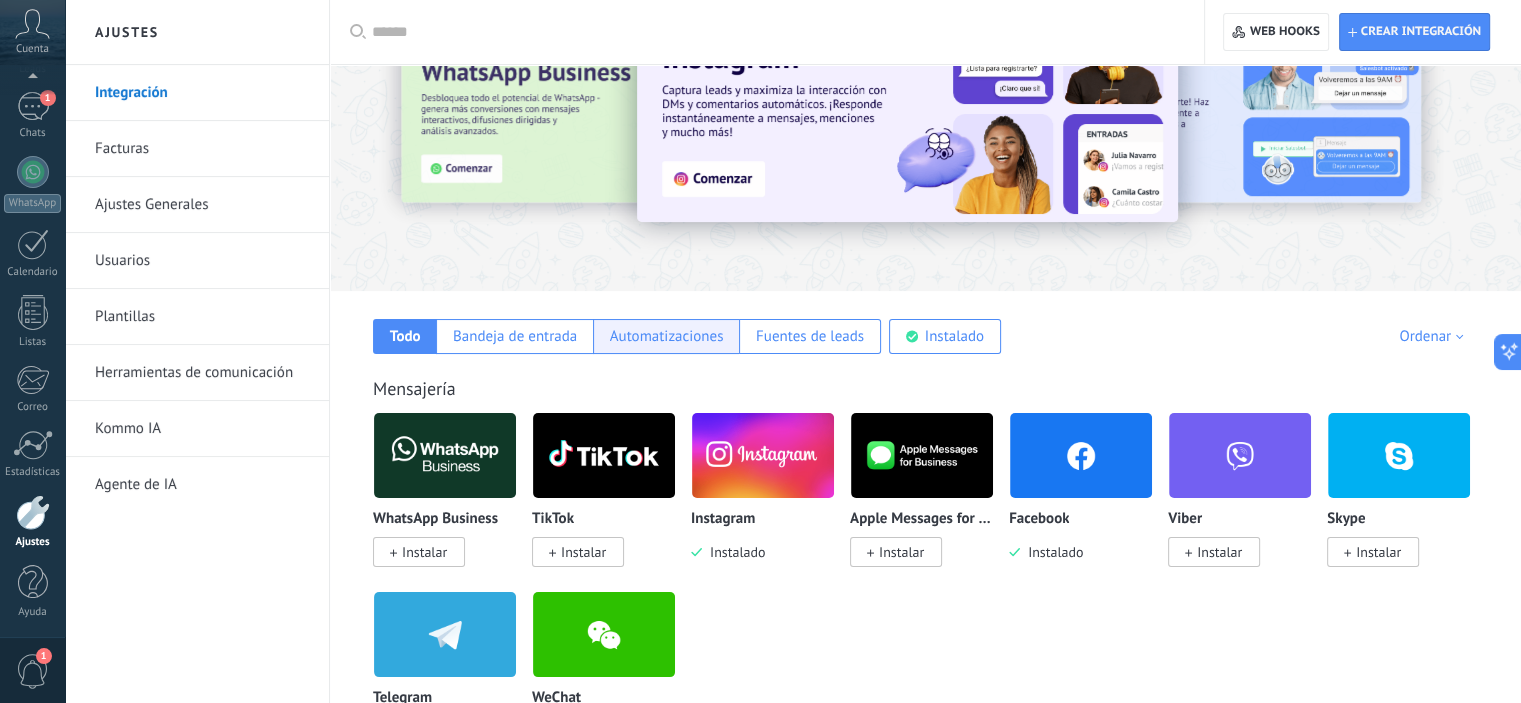 click on "Automatizaciones" at bounding box center [667, 336] 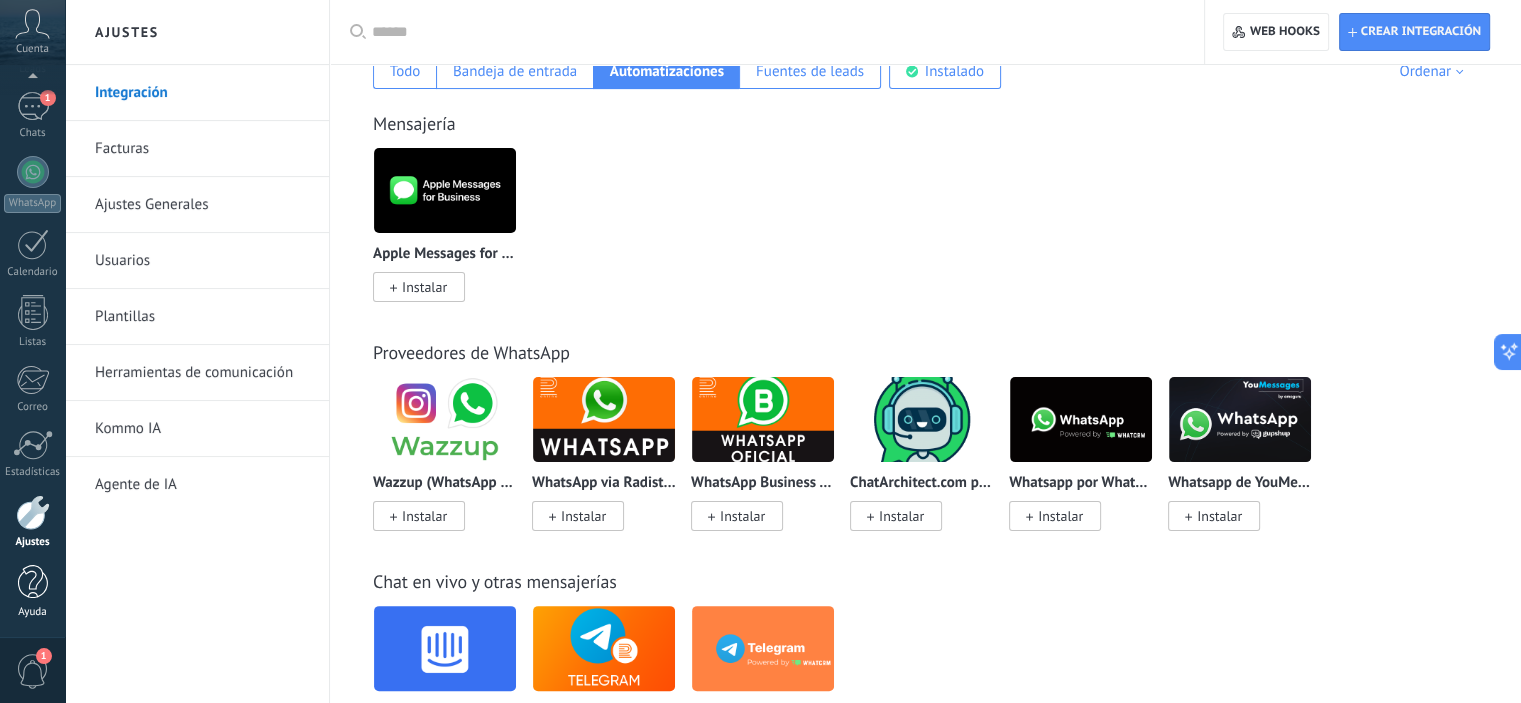 scroll, scrollTop: 500, scrollLeft: 0, axis: vertical 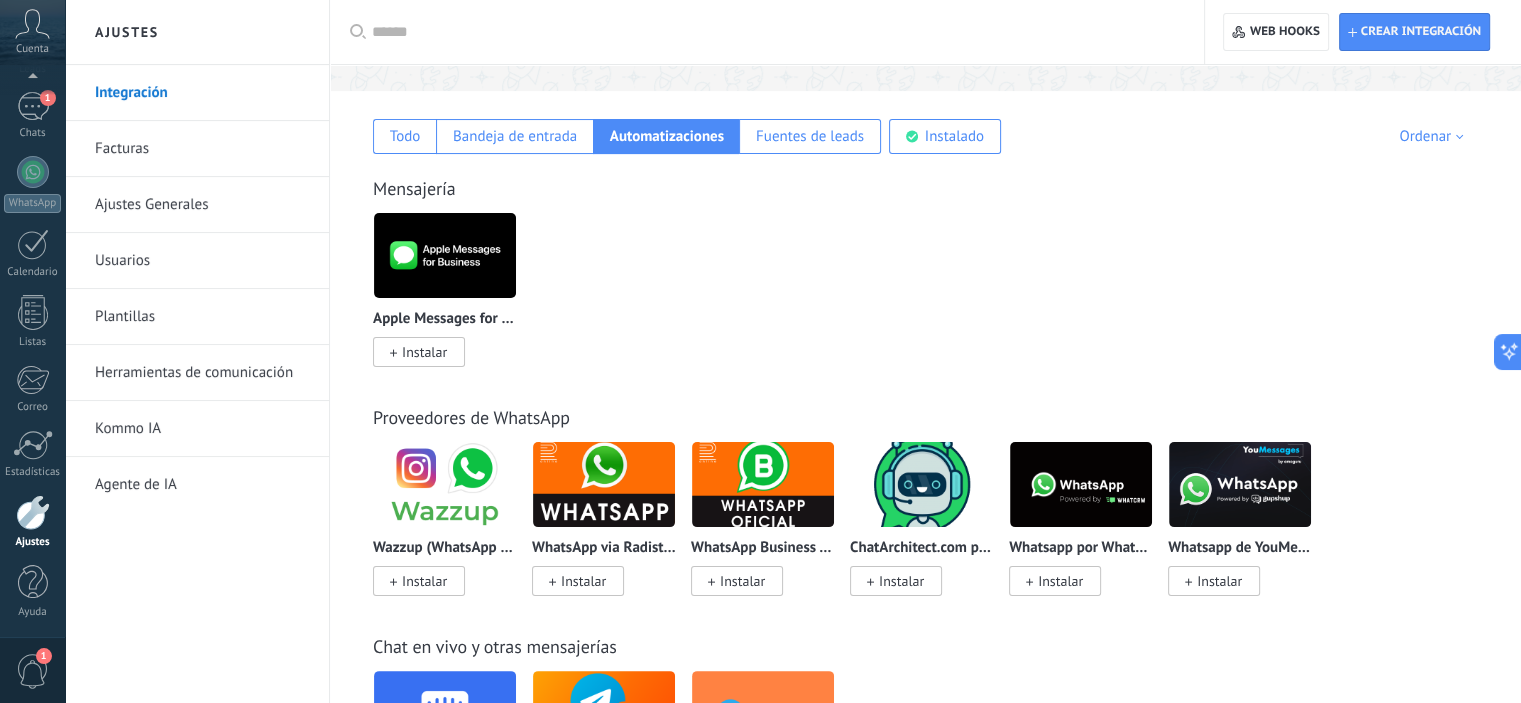 click at bounding box center (445, 255) 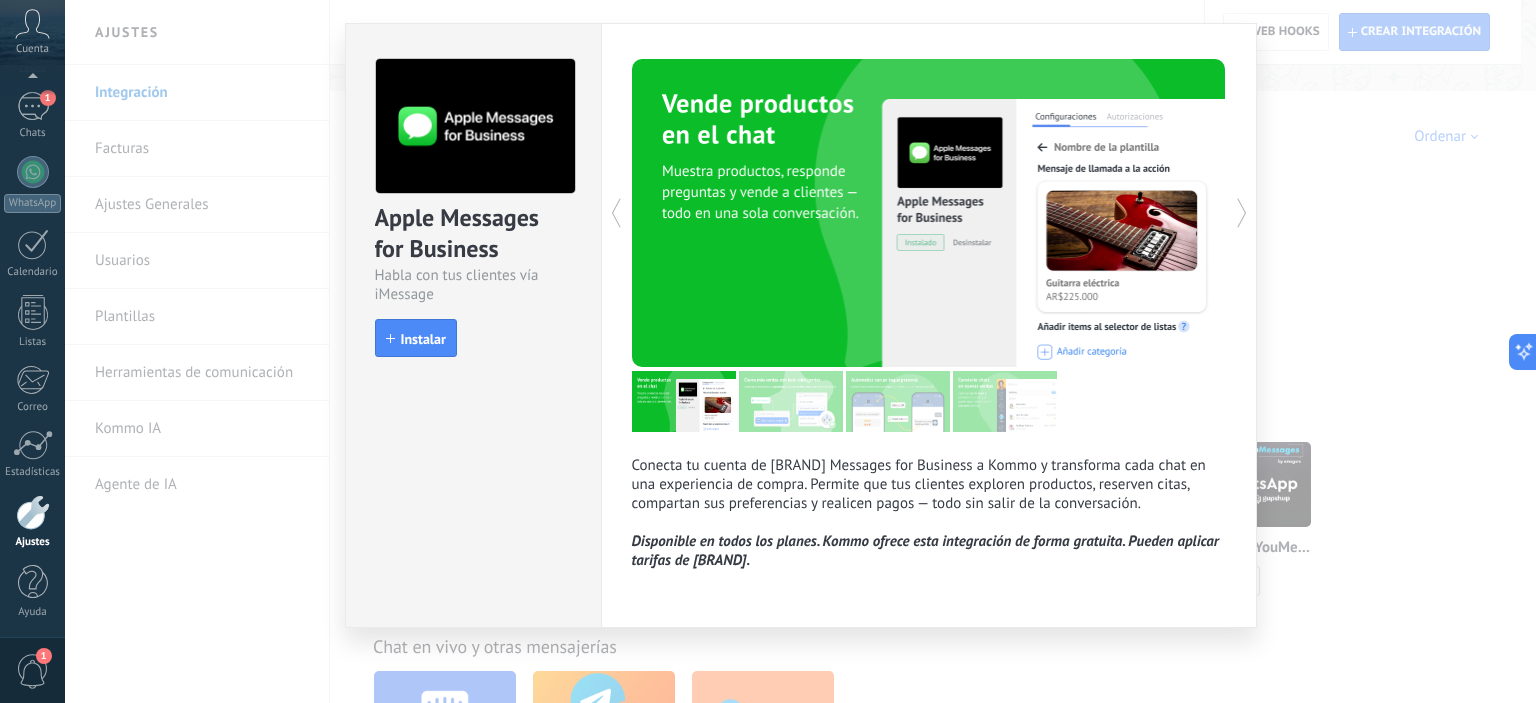 scroll, scrollTop: 0, scrollLeft: 0, axis: both 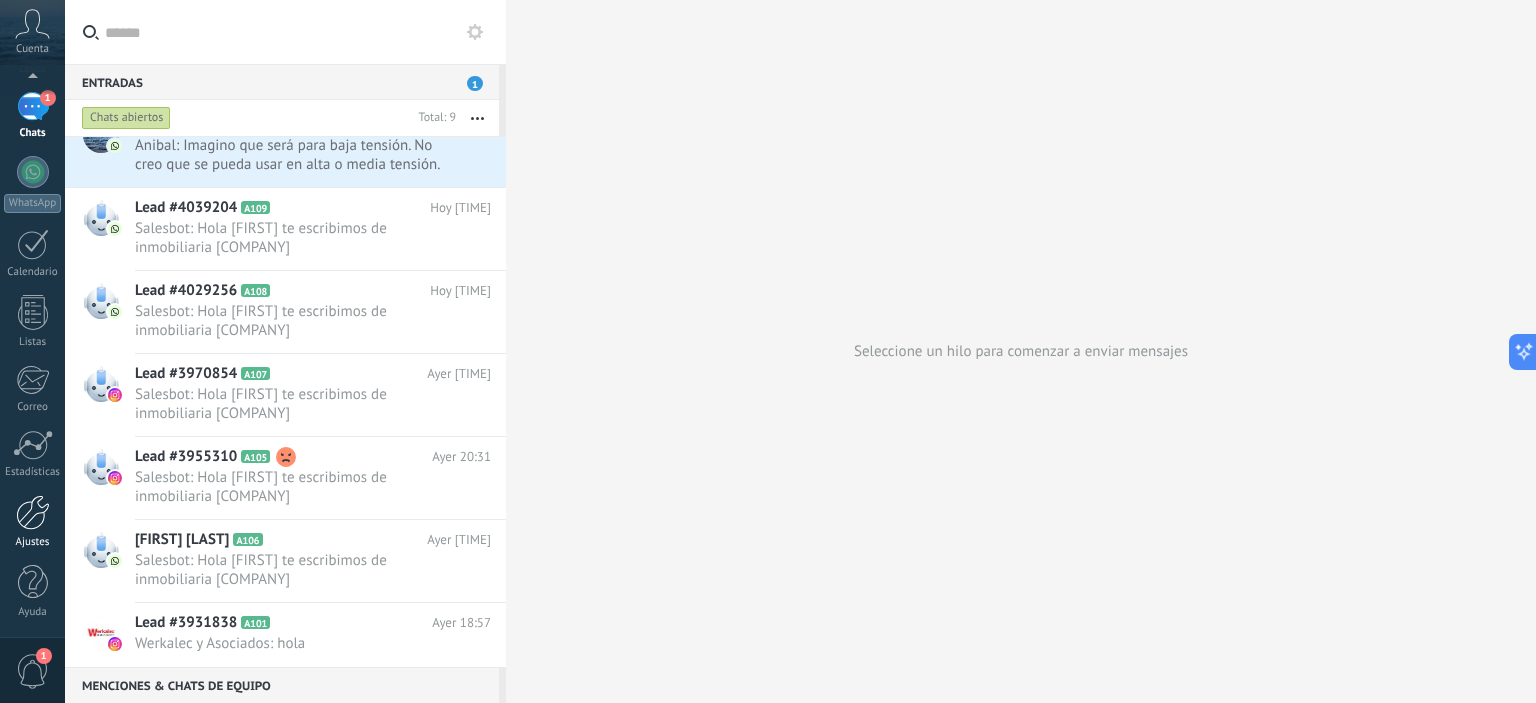 click at bounding box center [33, 512] 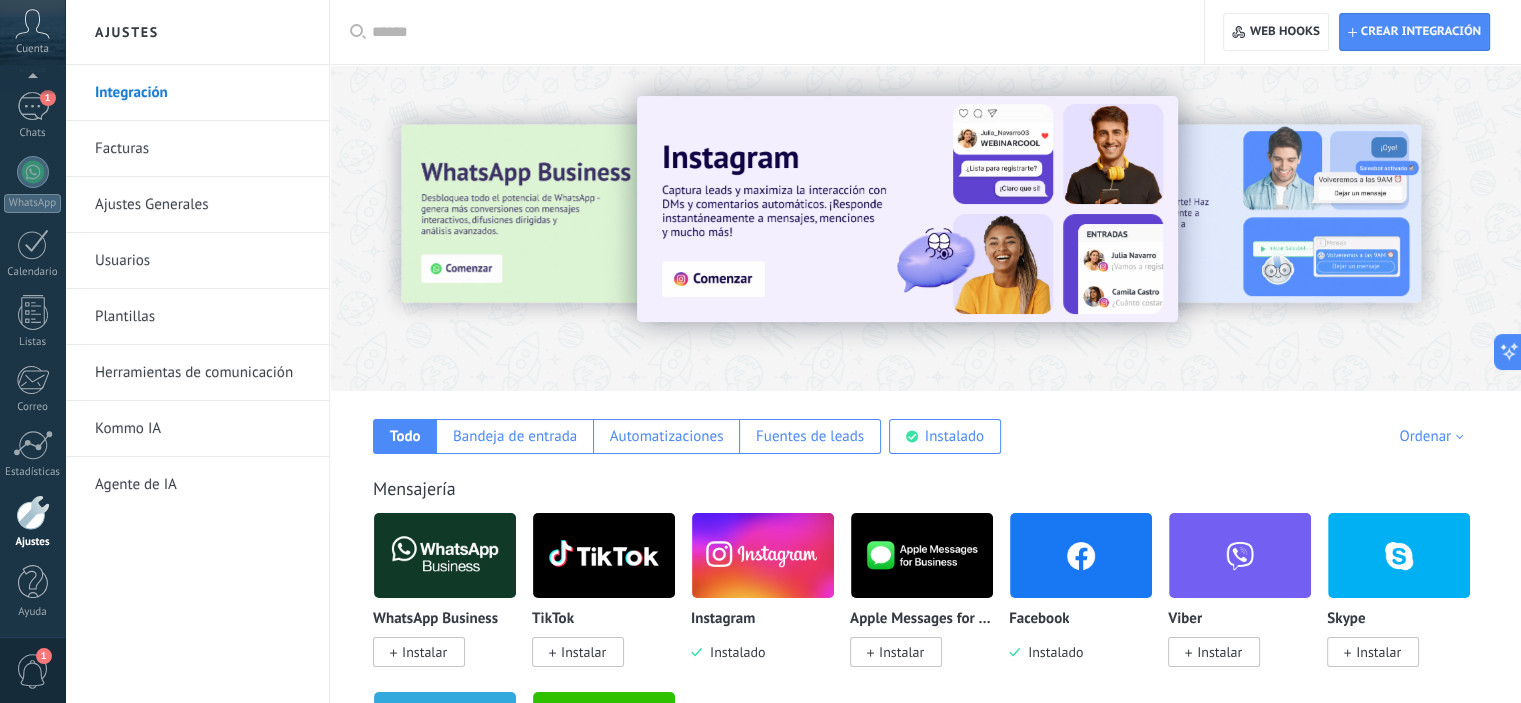 click on "Herramientas de comunicación" at bounding box center (202, 373) 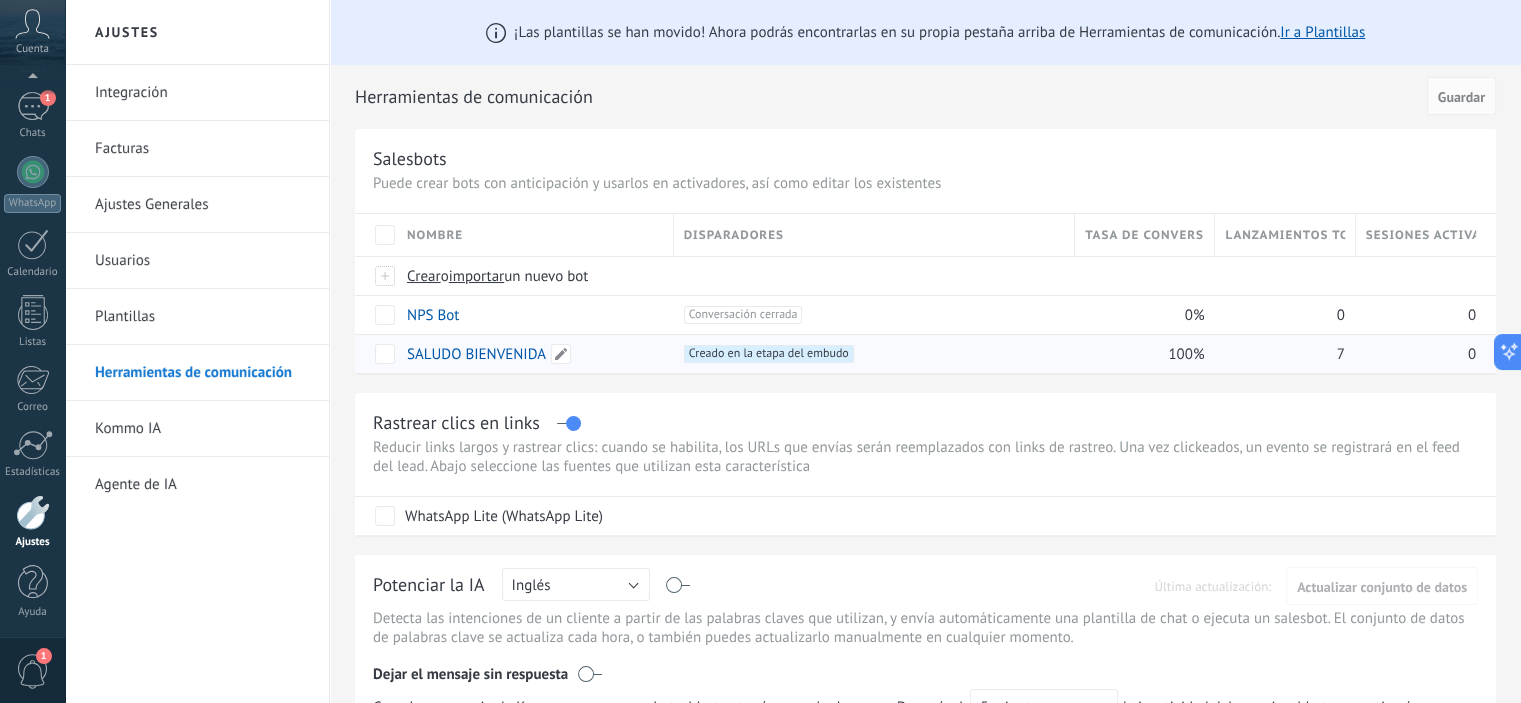 click on "SALUDO BIENVENIDA" at bounding box center [476, 354] 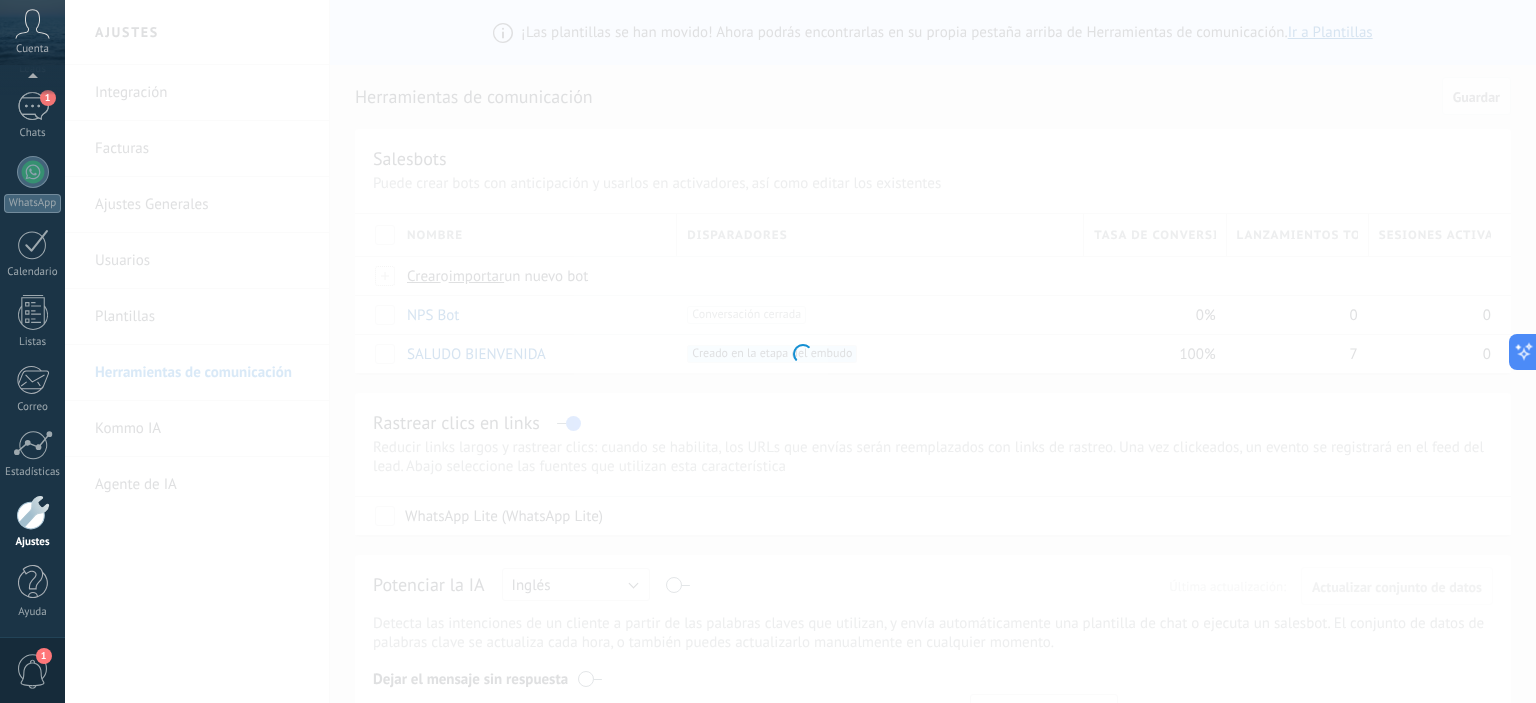 type on "**********" 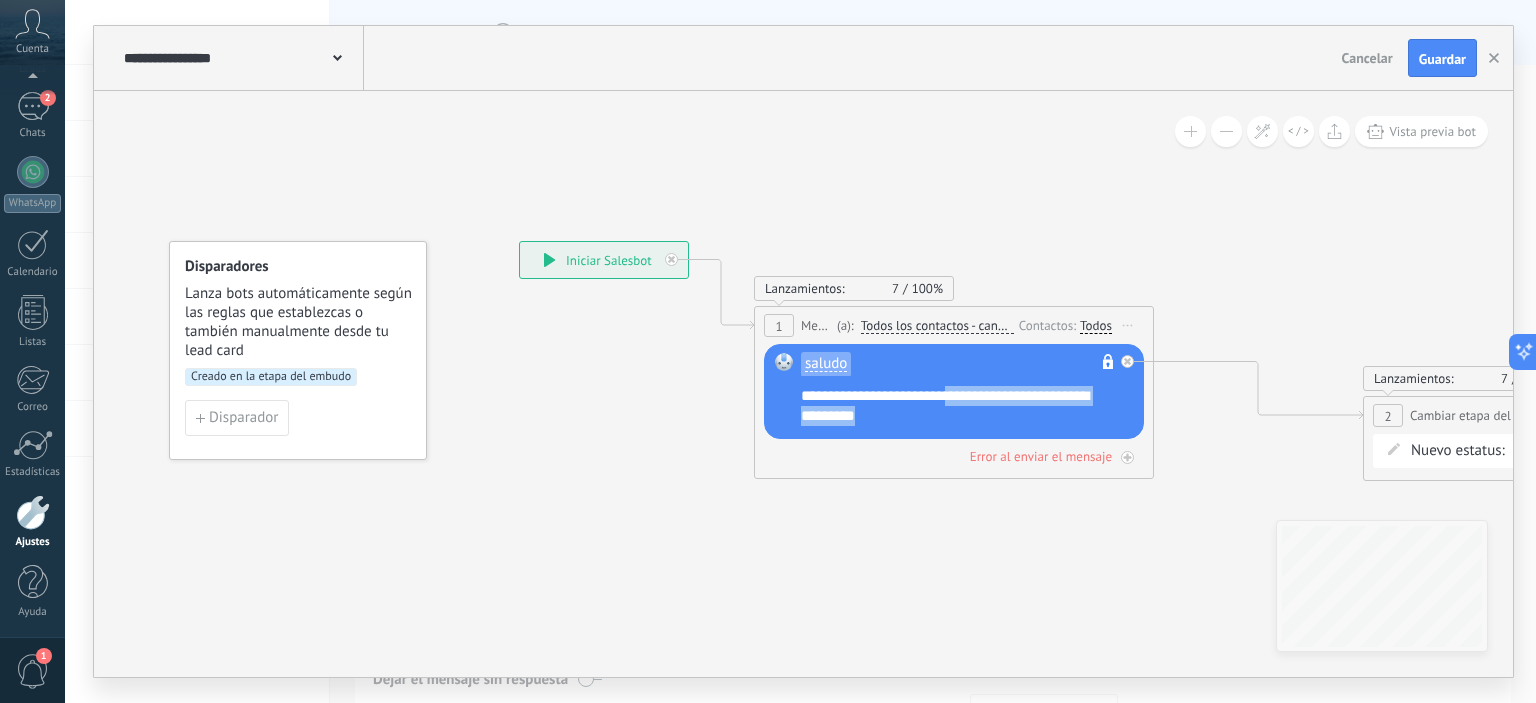 drag, startPoint x: 961, startPoint y: 395, endPoint x: 968, endPoint y: 423, distance: 28.86174 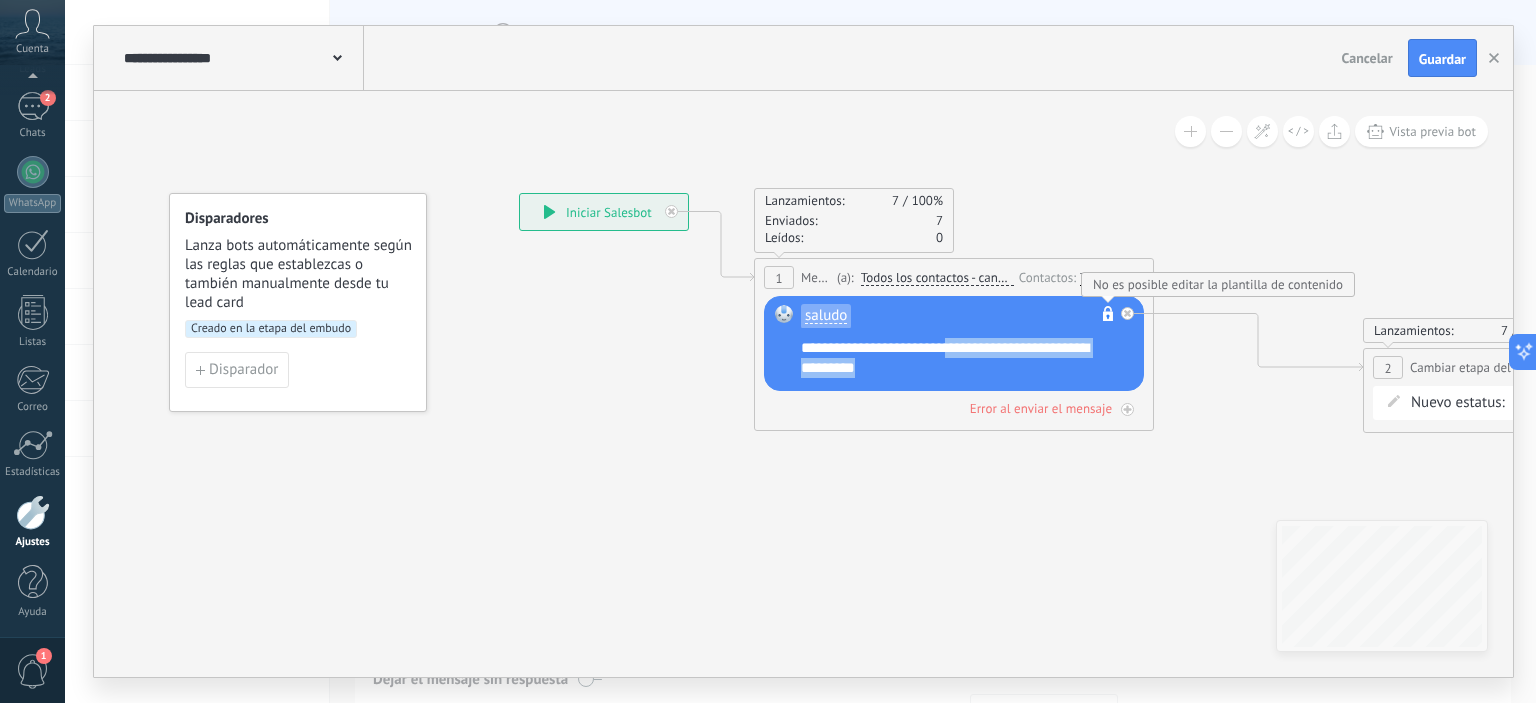 click 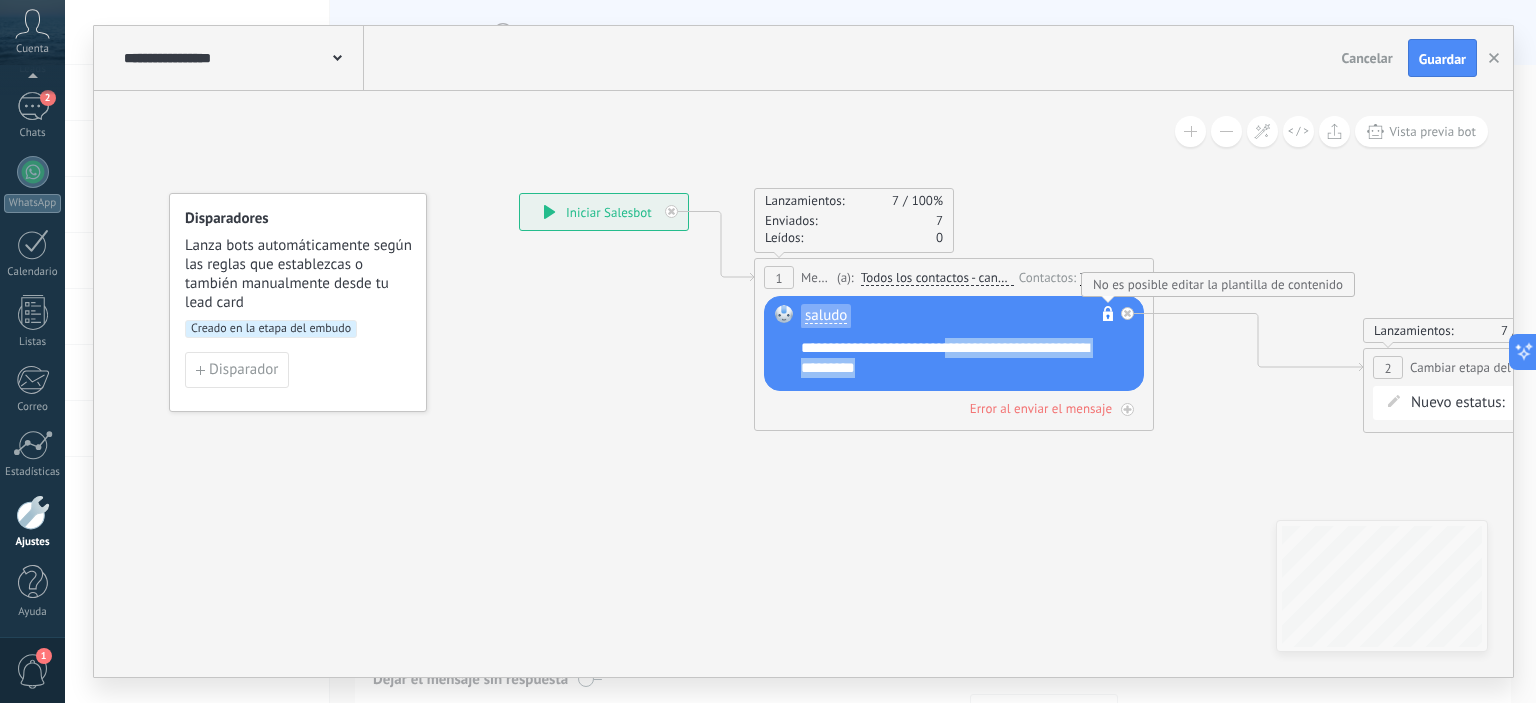 click 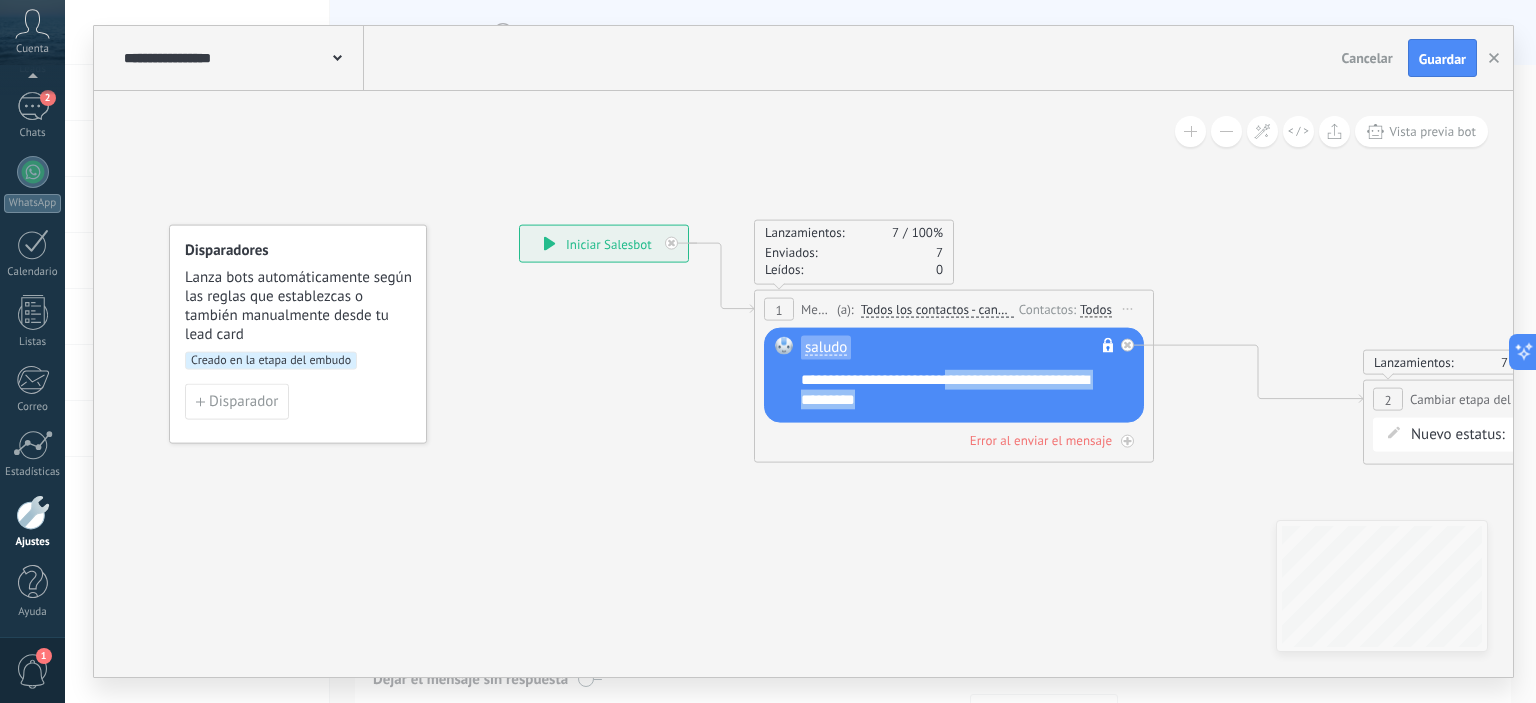 click 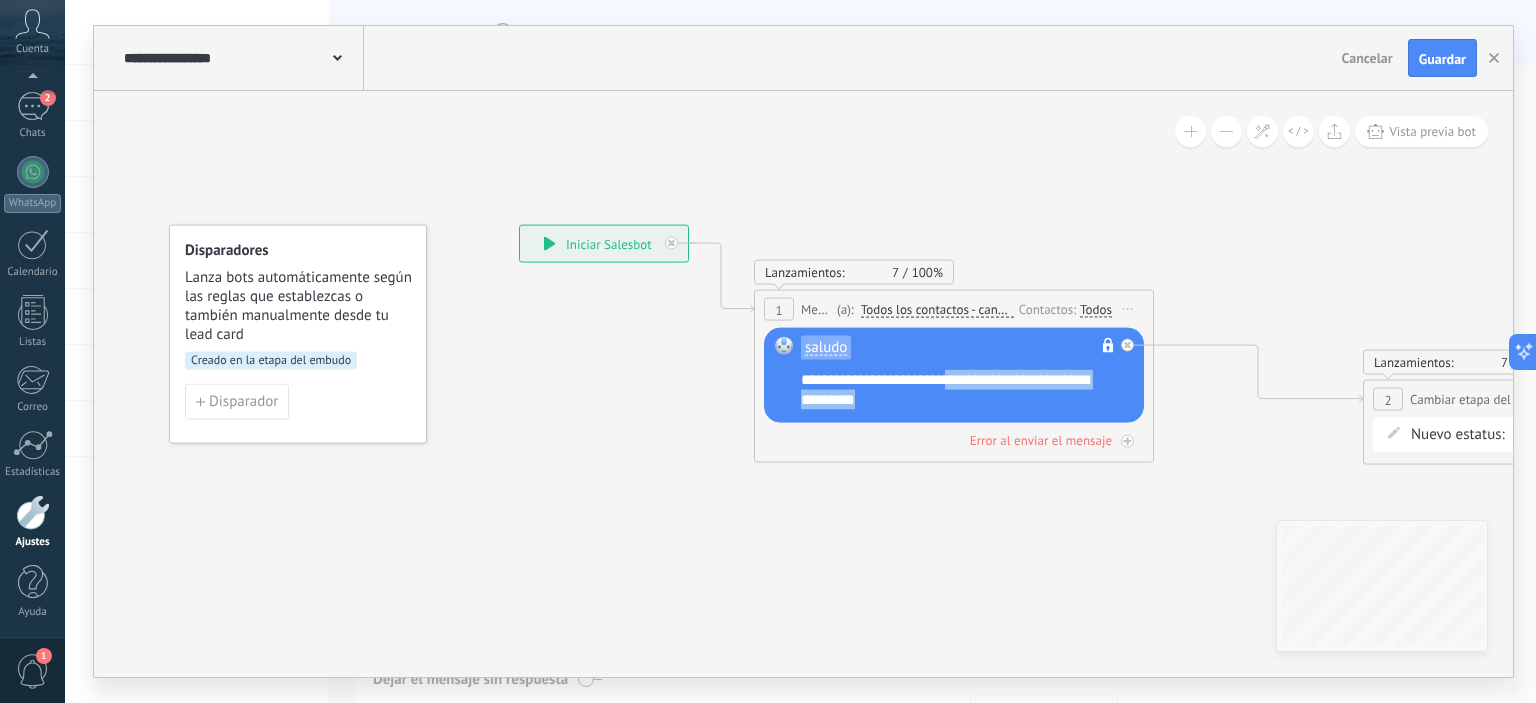 click on "1" at bounding box center (779, 309) 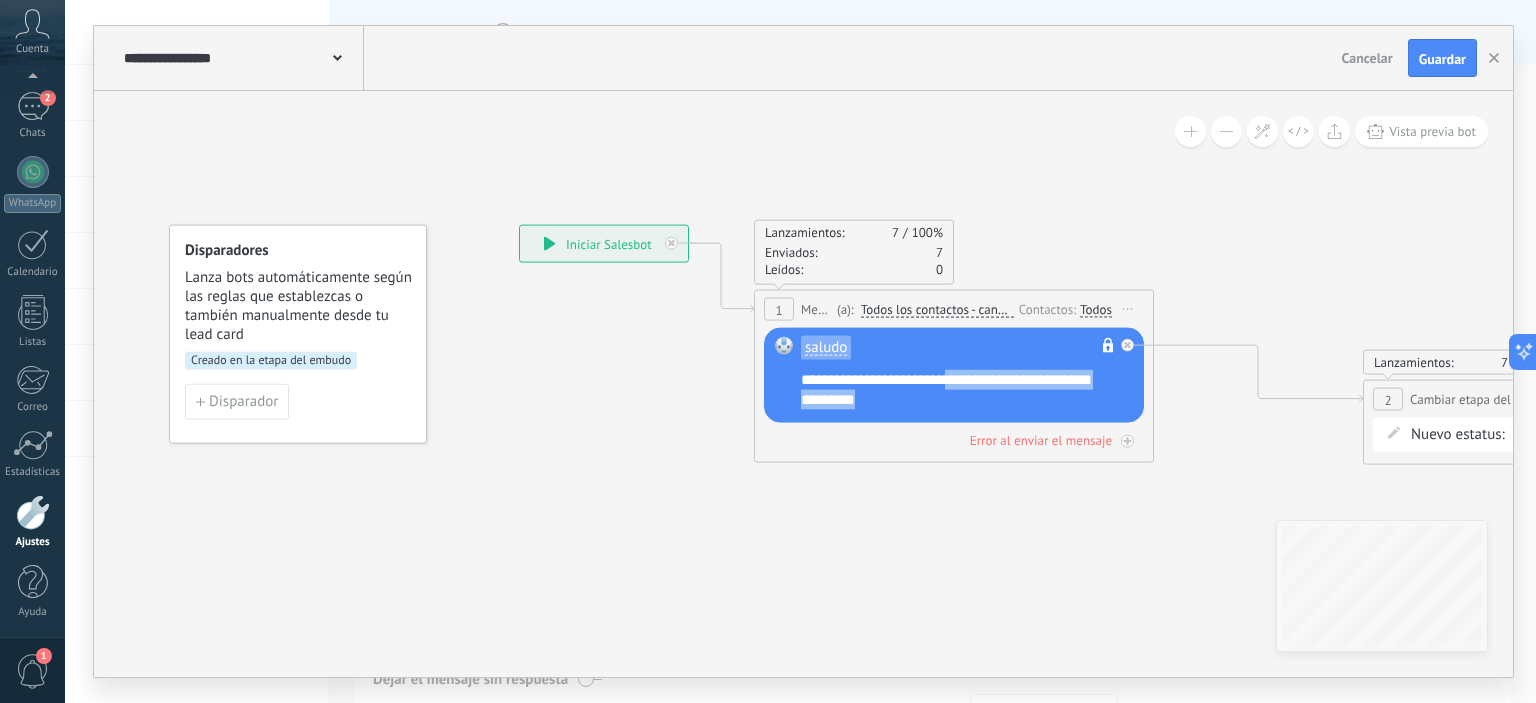 click 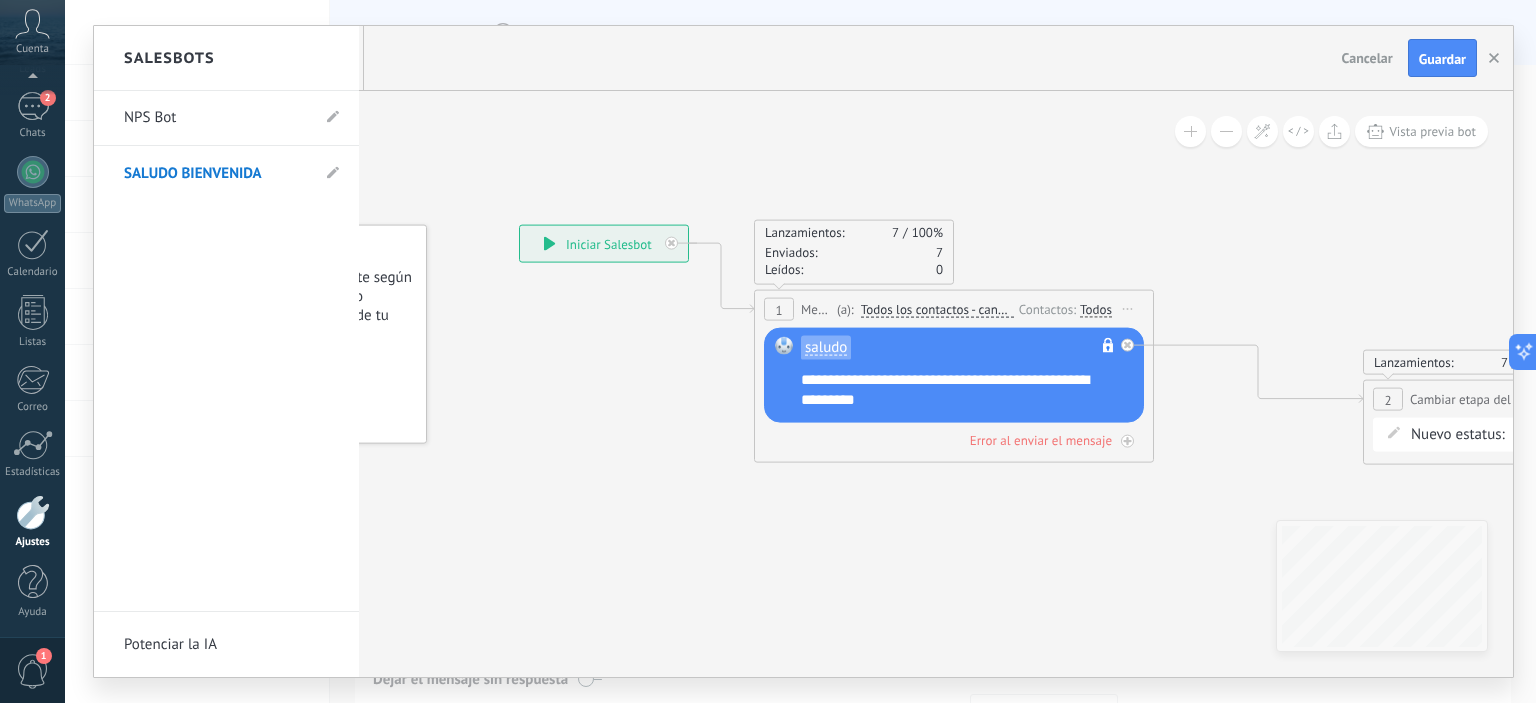 click on "Salesbots" at bounding box center (226, 58) 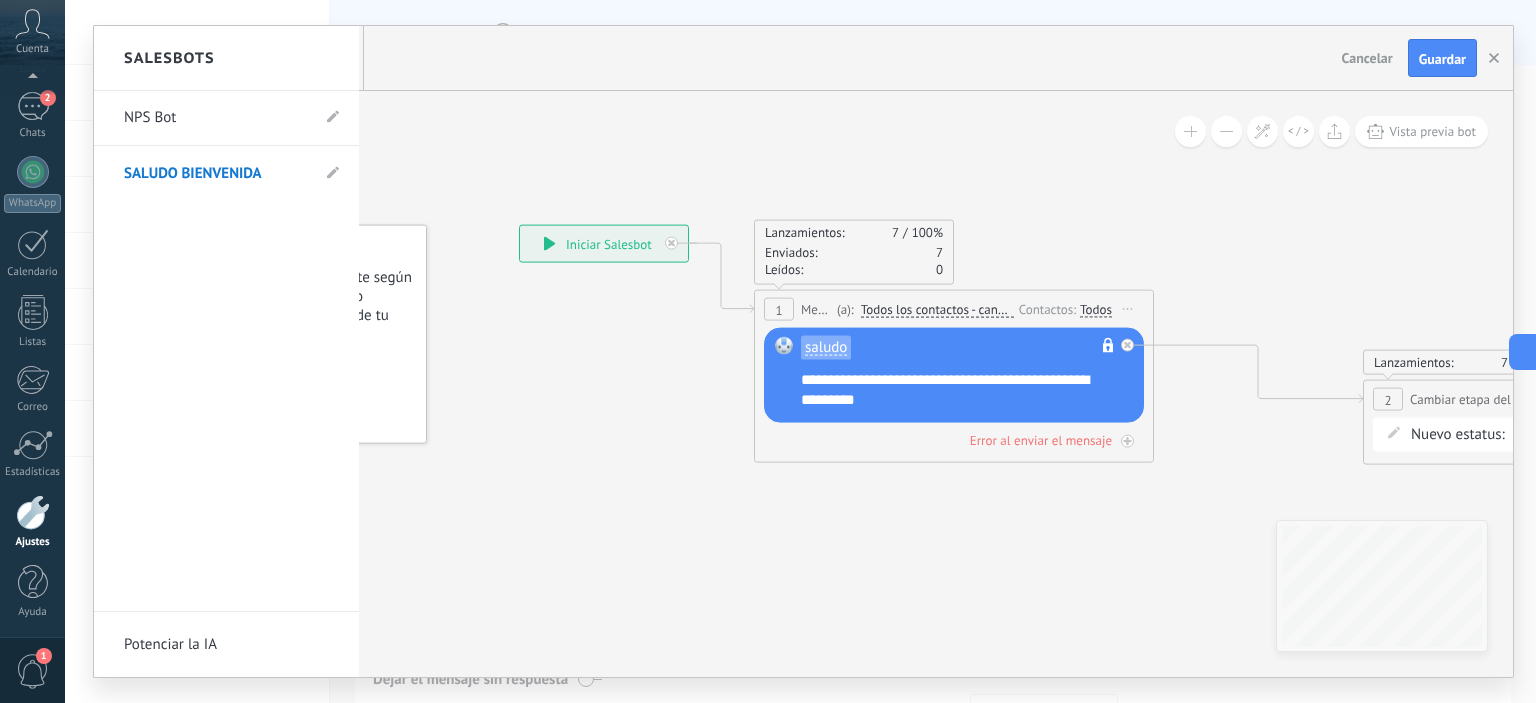 click on "SALUDO BIENVENIDA" at bounding box center [216, 174] 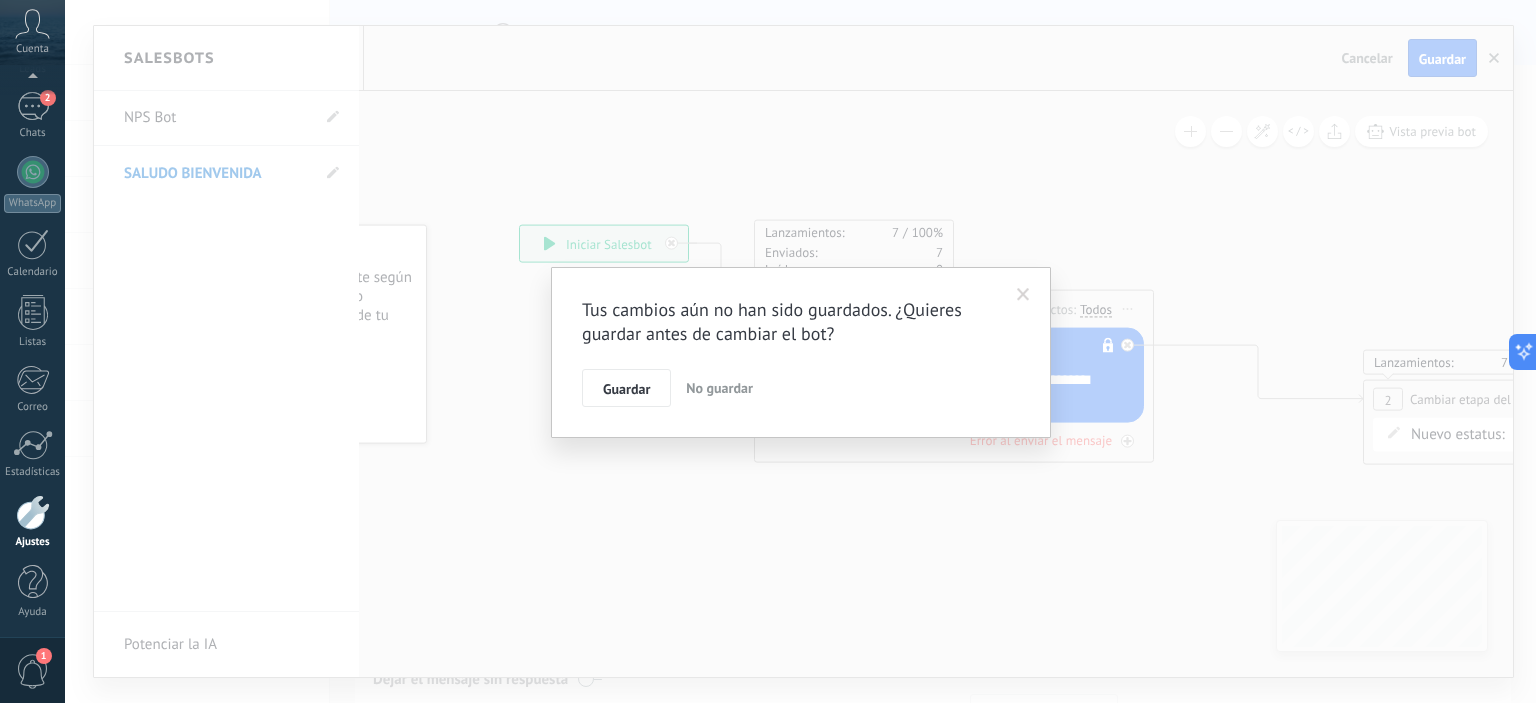 click on "No guardar" at bounding box center (719, 388) 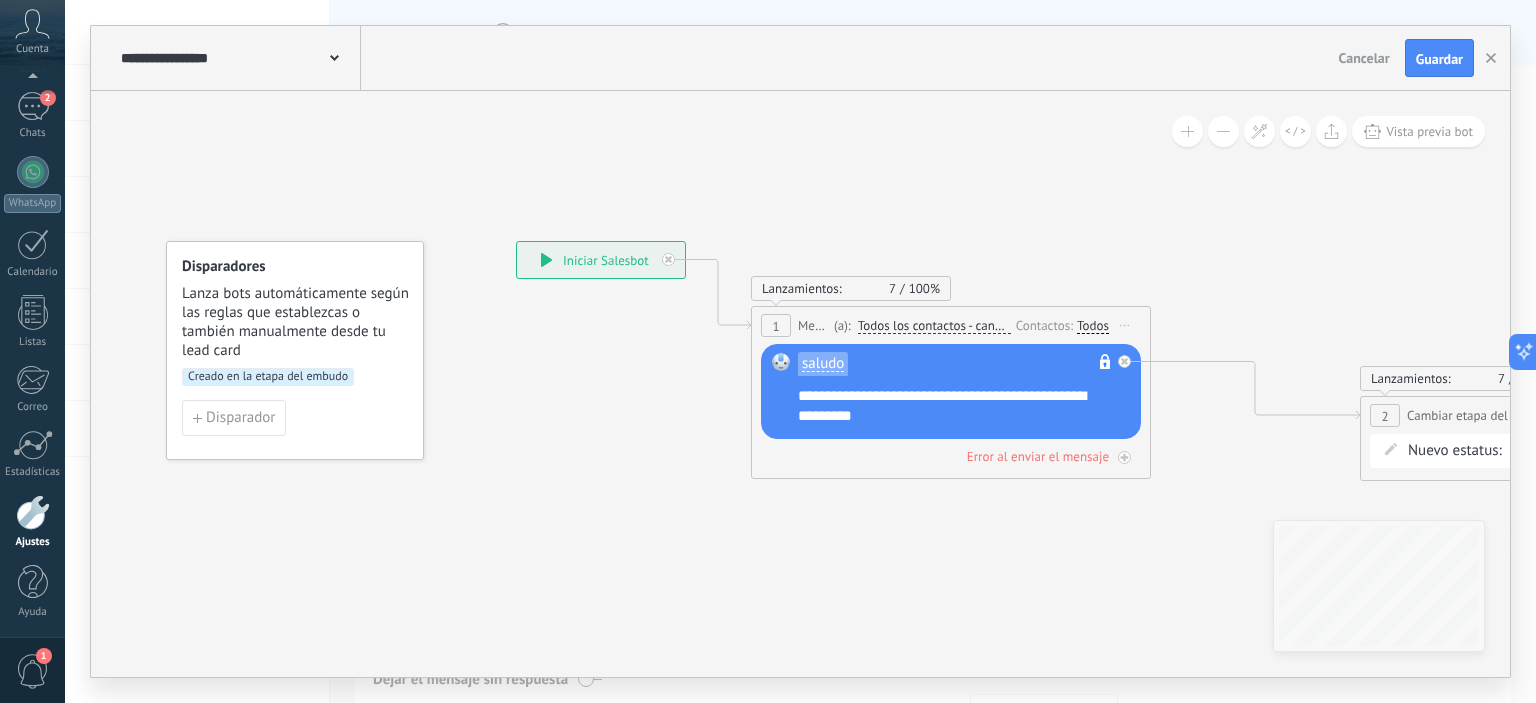 click on "Creado en la etapa del embudo" at bounding box center [268, 377] 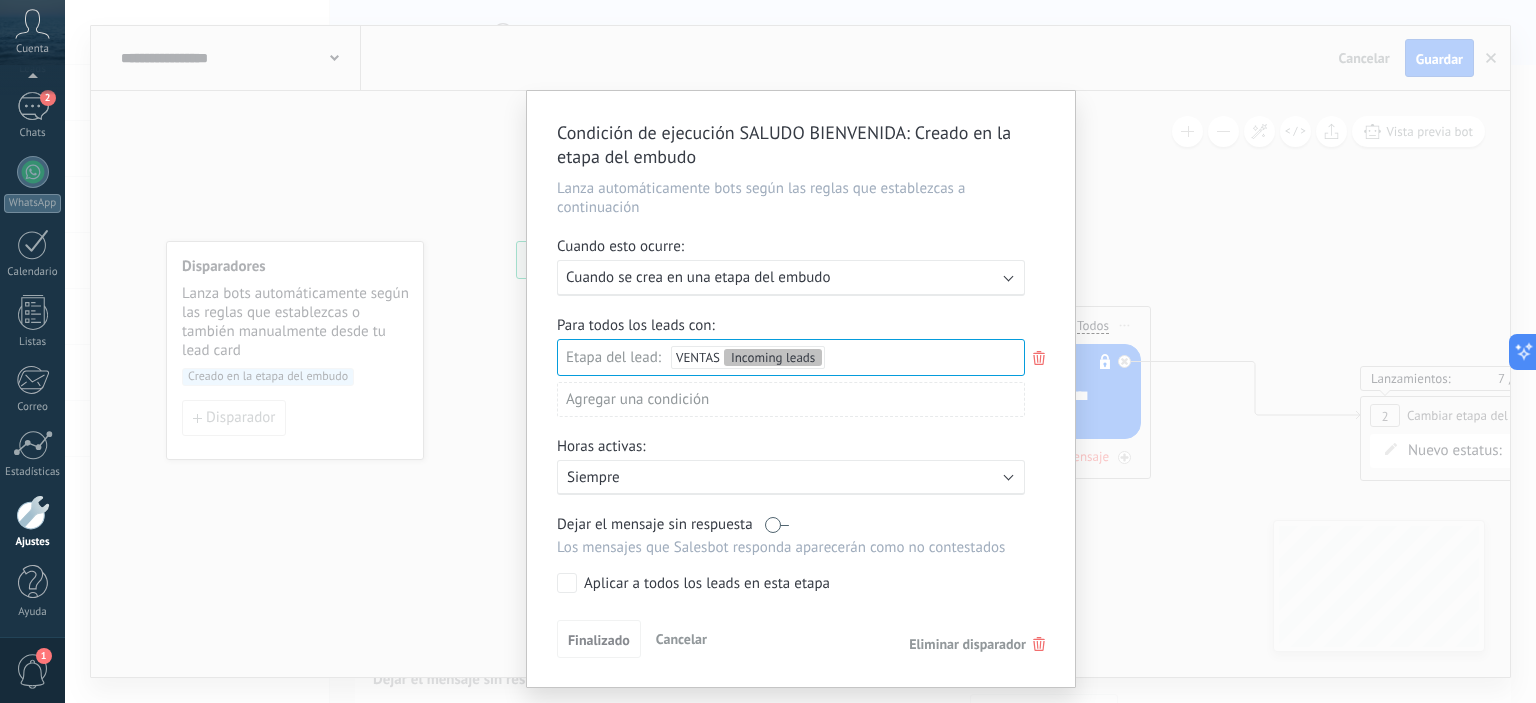 click on "Cancelar" at bounding box center [681, 639] 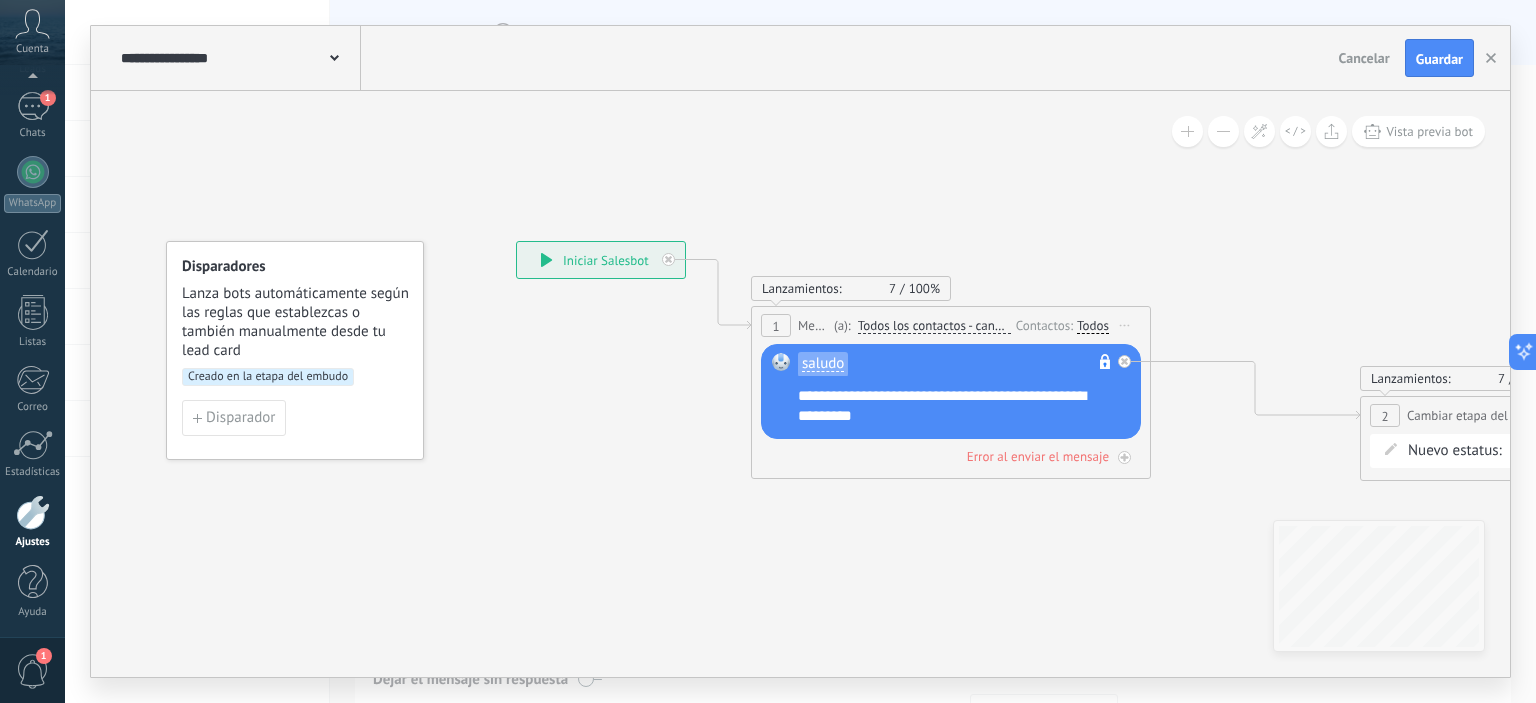 click 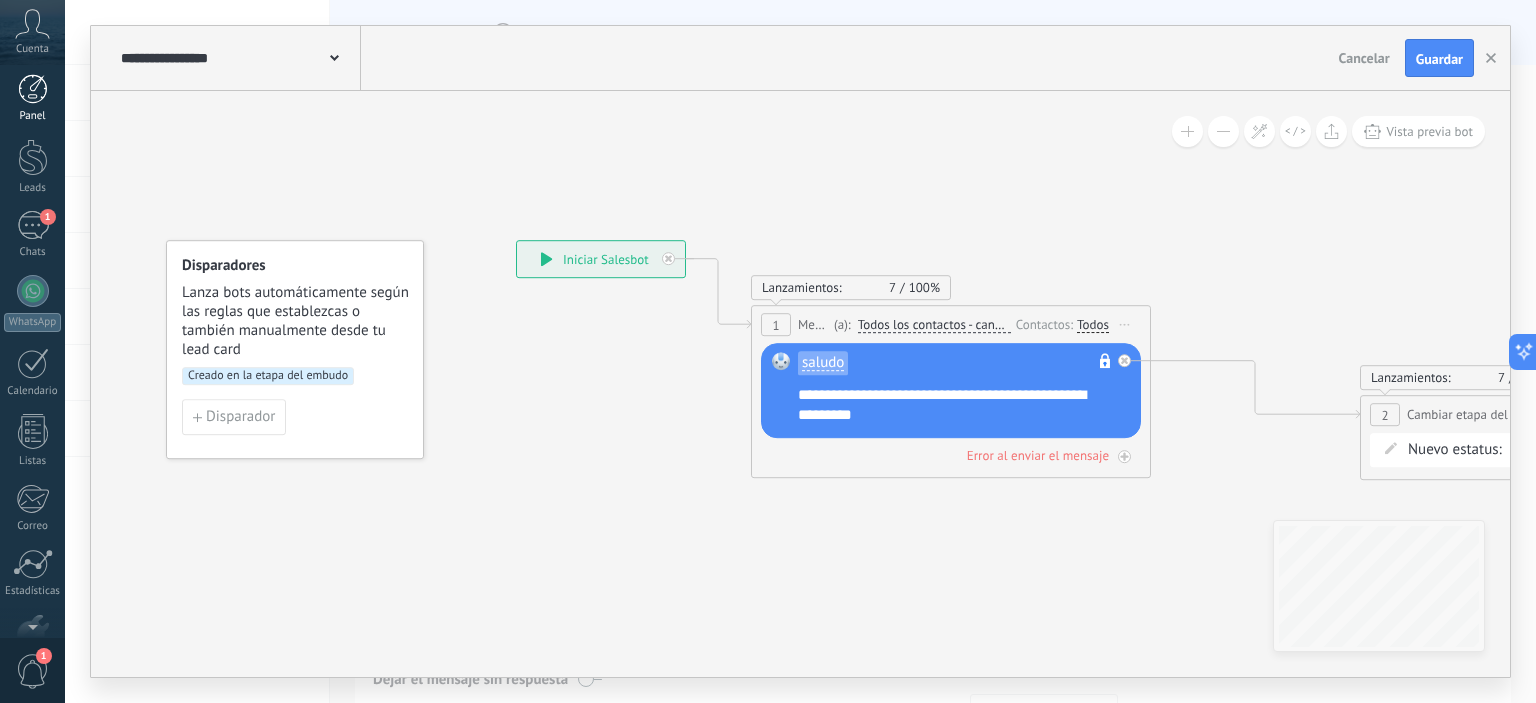 scroll, scrollTop: 0, scrollLeft: 0, axis: both 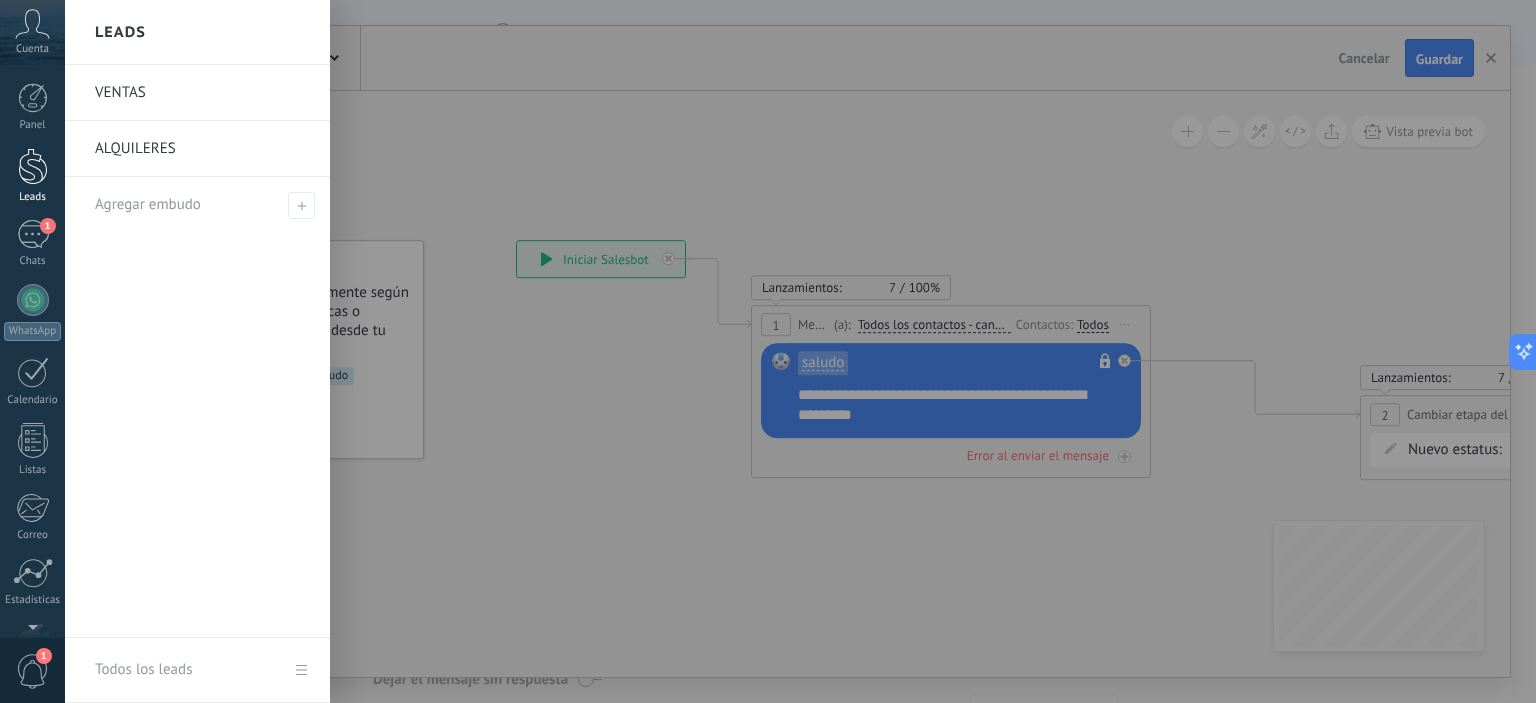 click at bounding box center [33, 166] 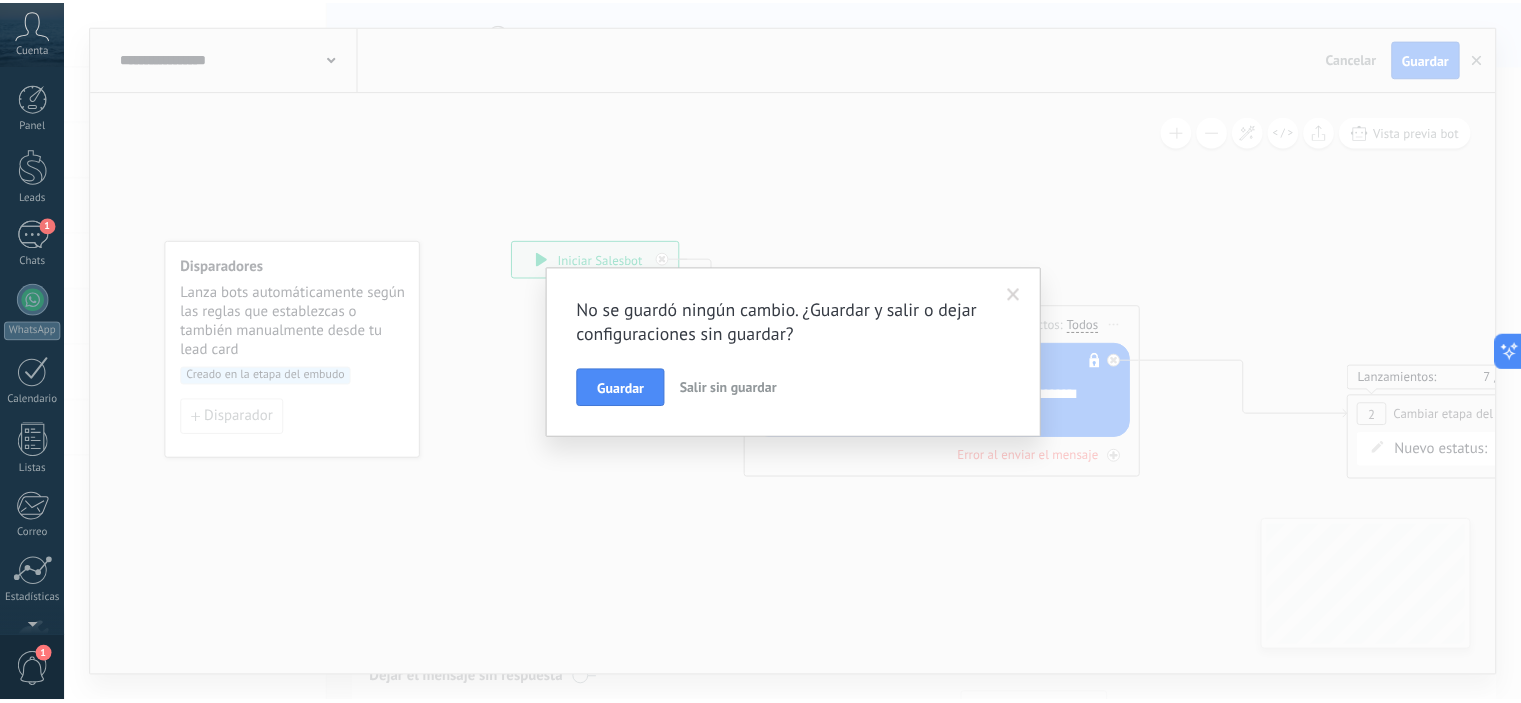 scroll, scrollTop: 128, scrollLeft: 0, axis: vertical 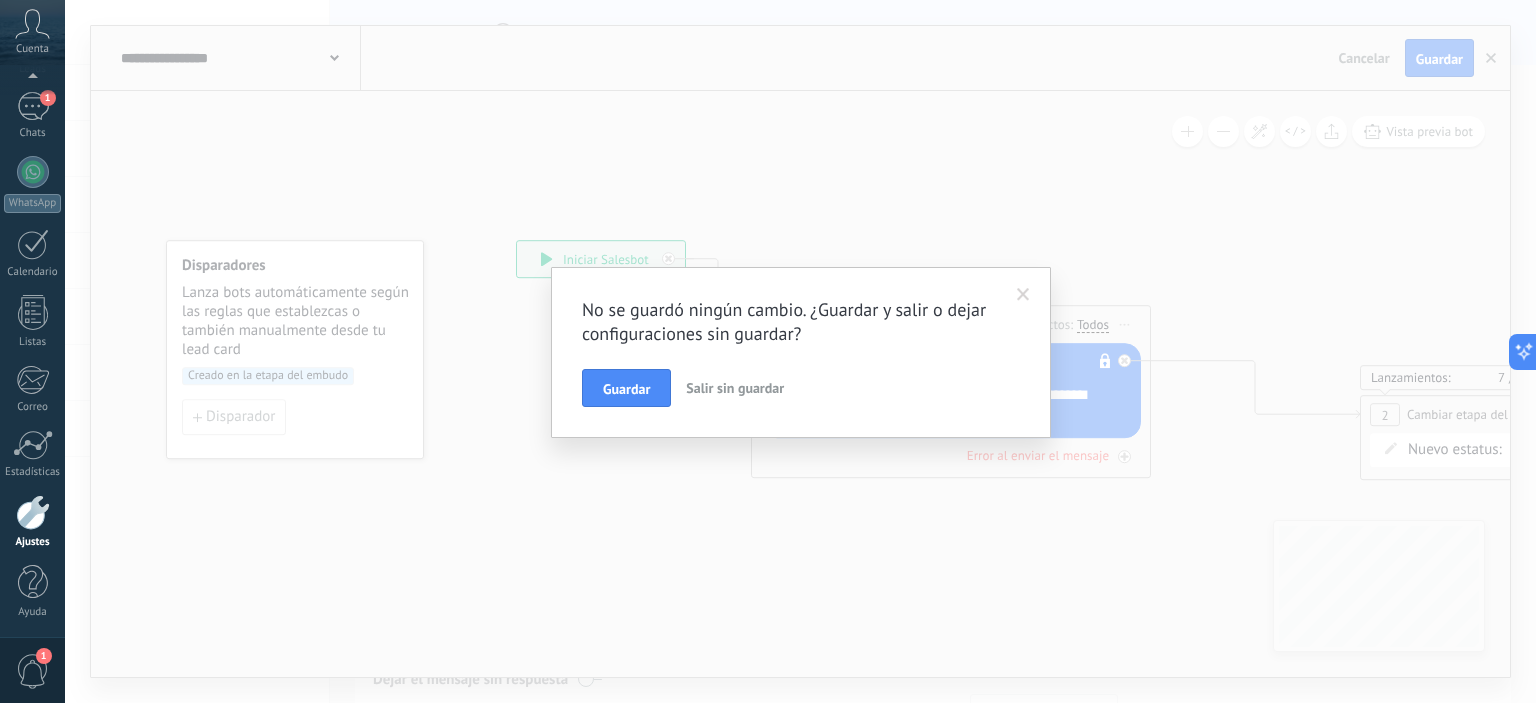 click on "Salir sin guardar" at bounding box center [735, 388] 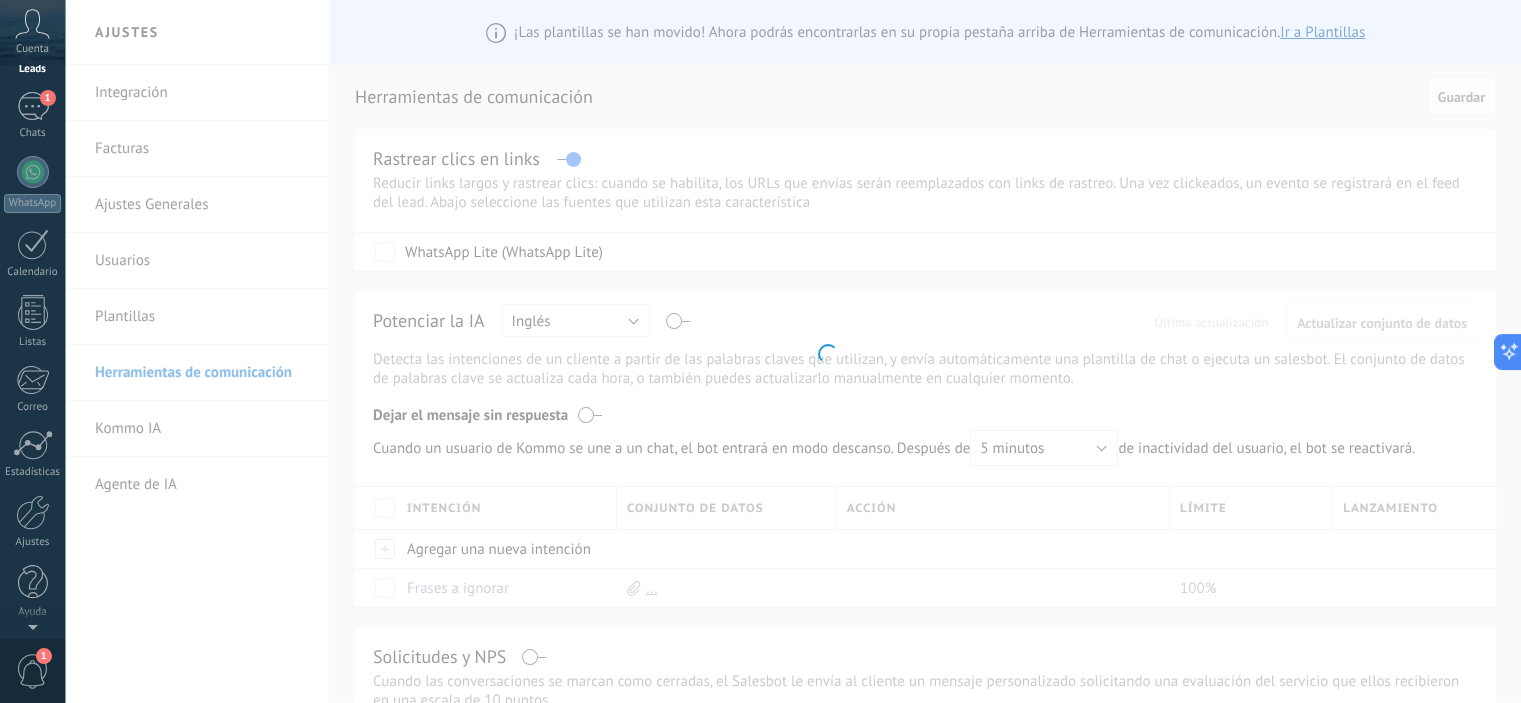 scroll, scrollTop: 0, scrollLeft: 0, axis: both 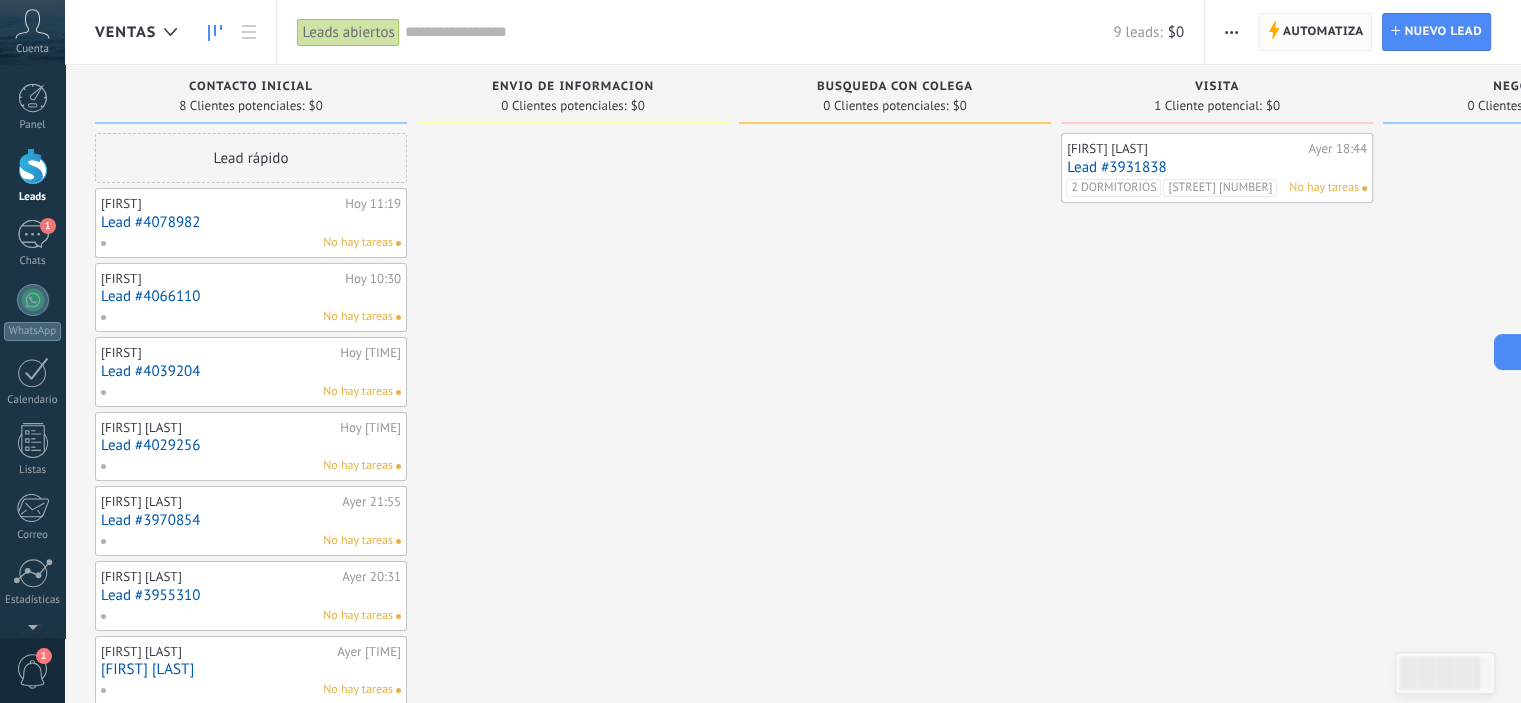 click on "Automatiza" at bounding box center (1323, 32) 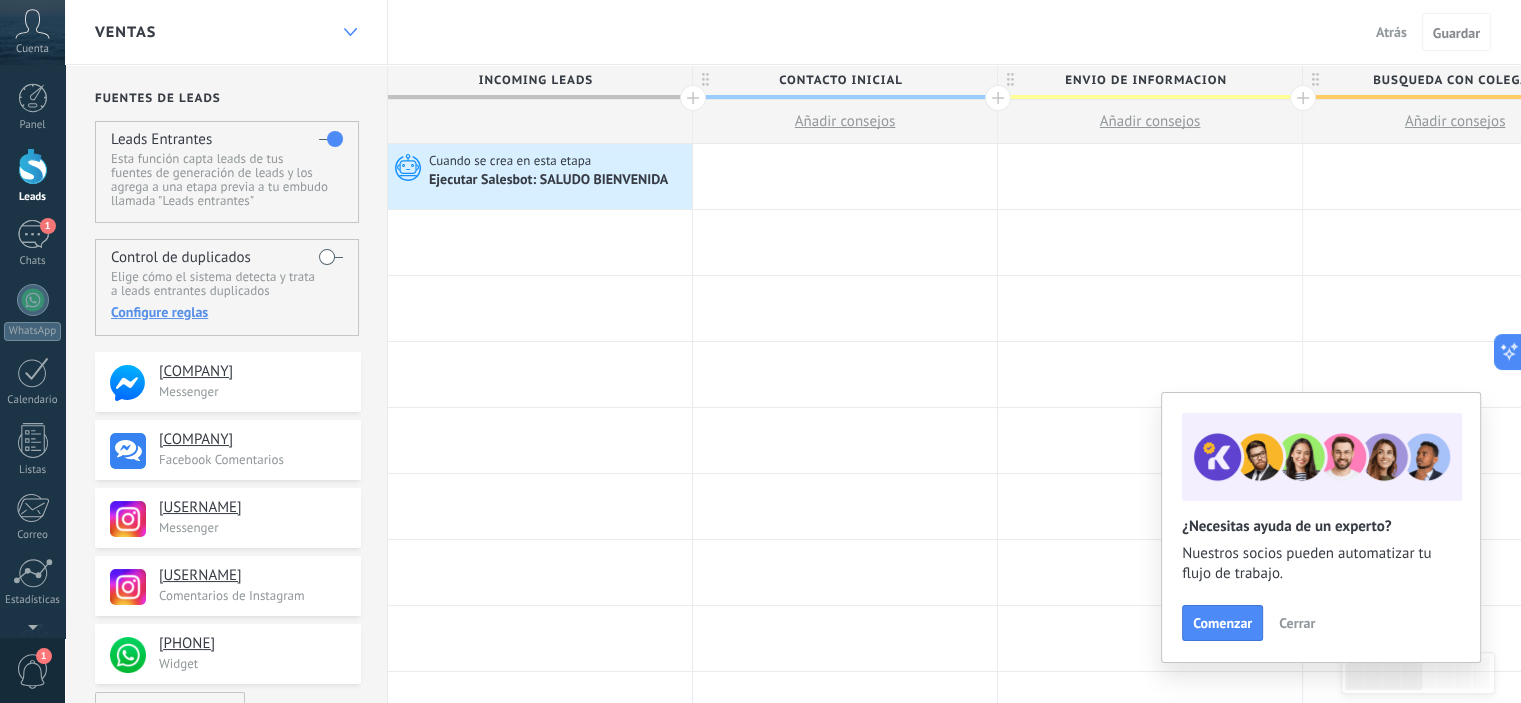 click 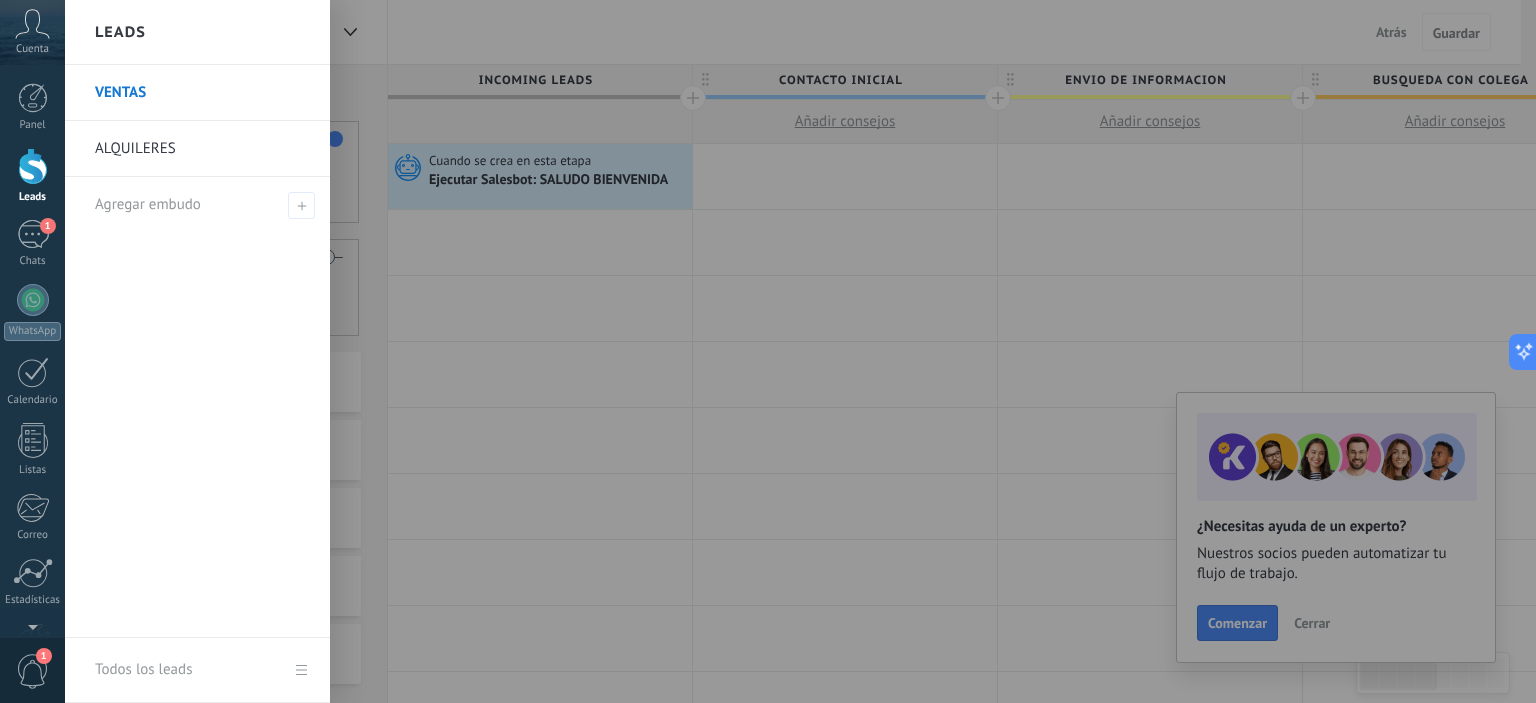 click on "ALQUILERES" at bounding box center [202, 149] 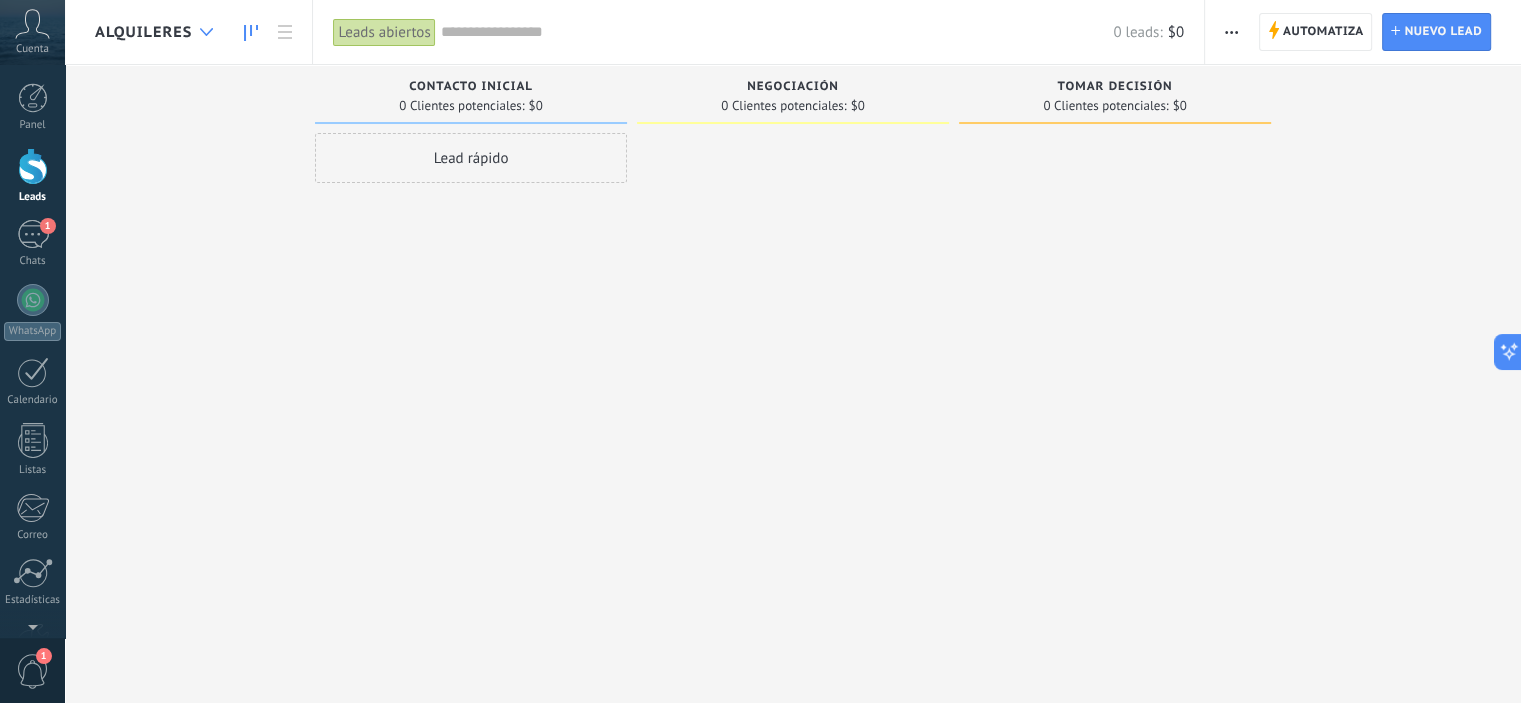 click at bounding box center (206, 32) 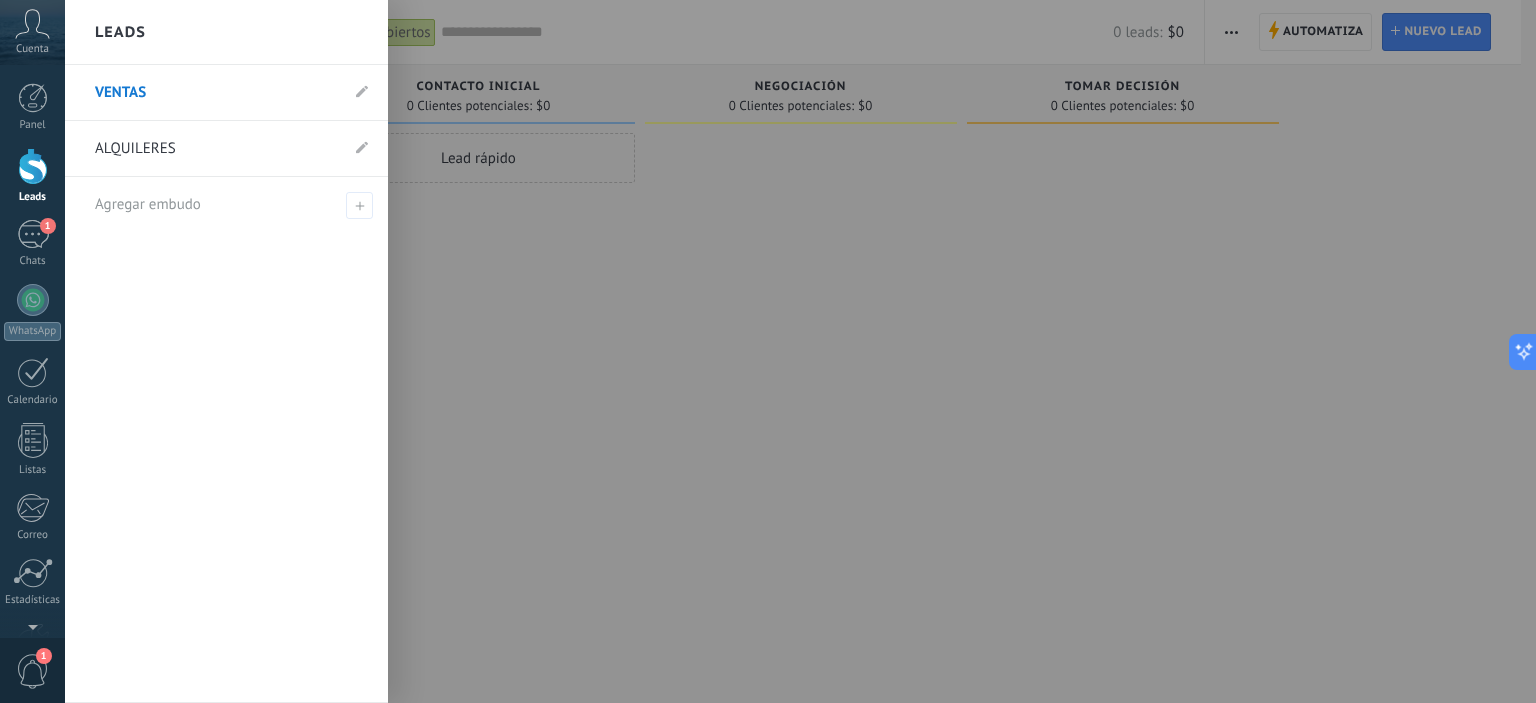 click on "VENTAS" at bounding box center (216, 93) 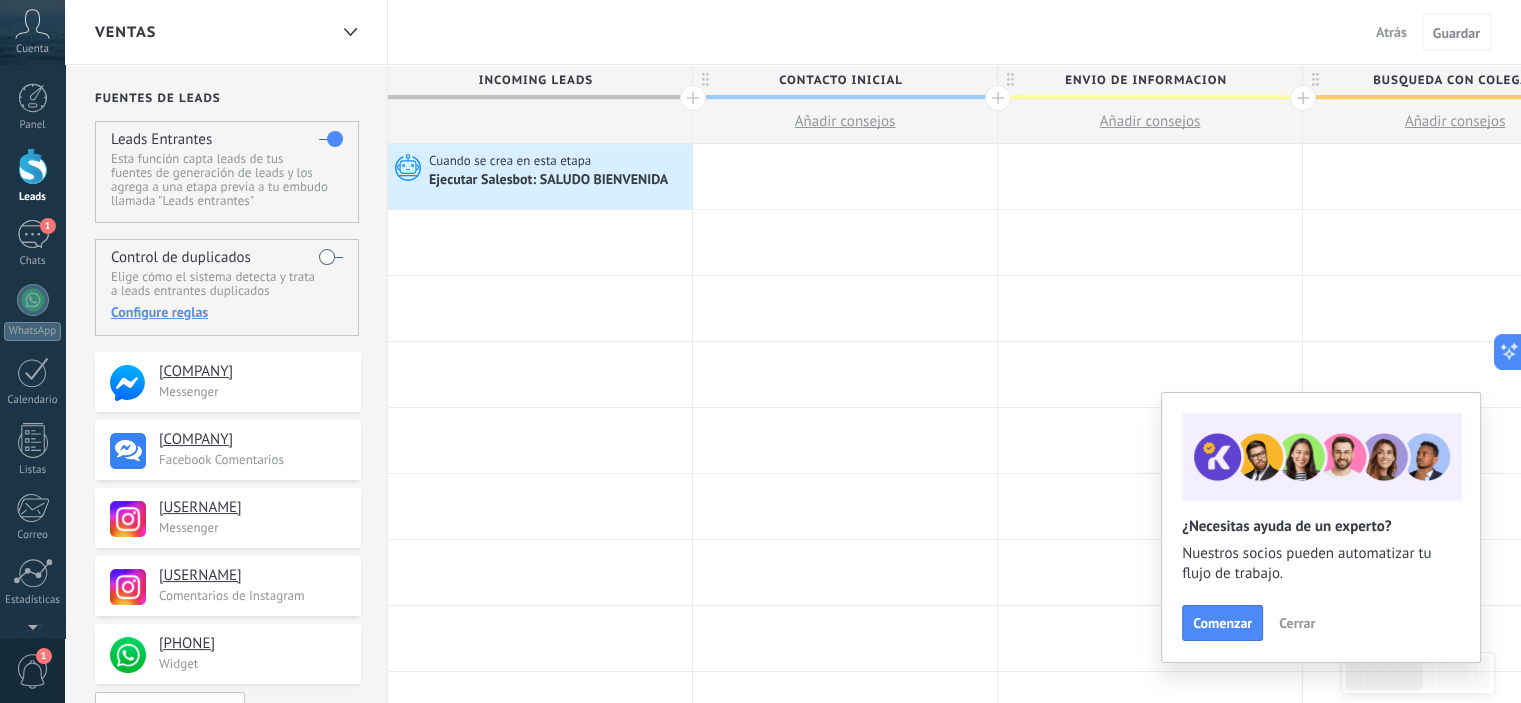 scroll, scrollTop: 0, scrollLeft: 0, axis: both 